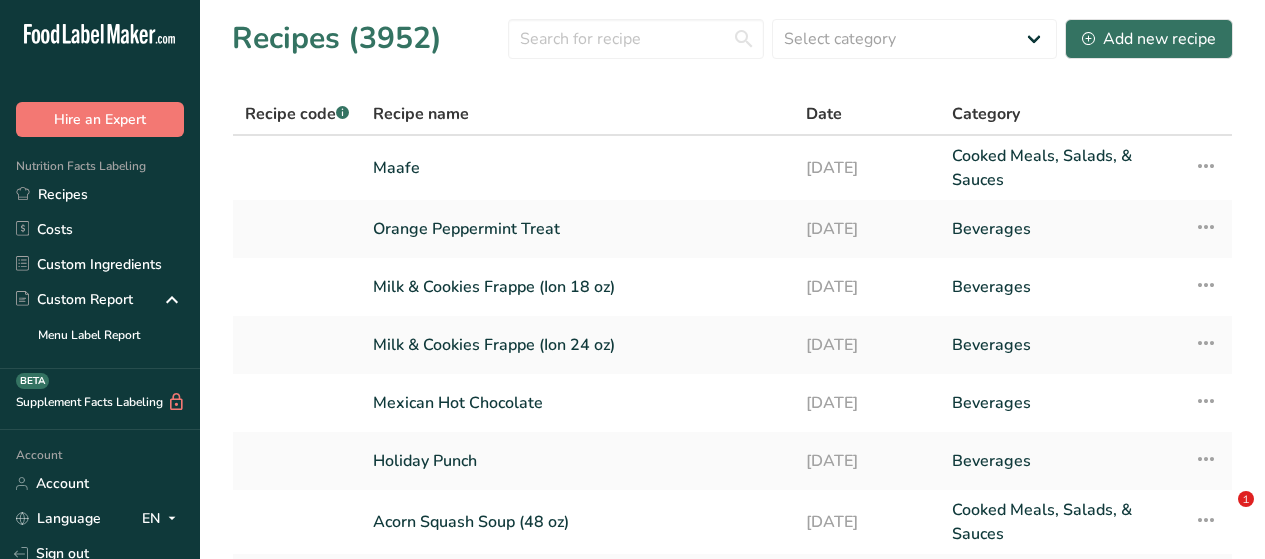 scroll, scrollTop: 0, scrollLeft: 0, axis: both 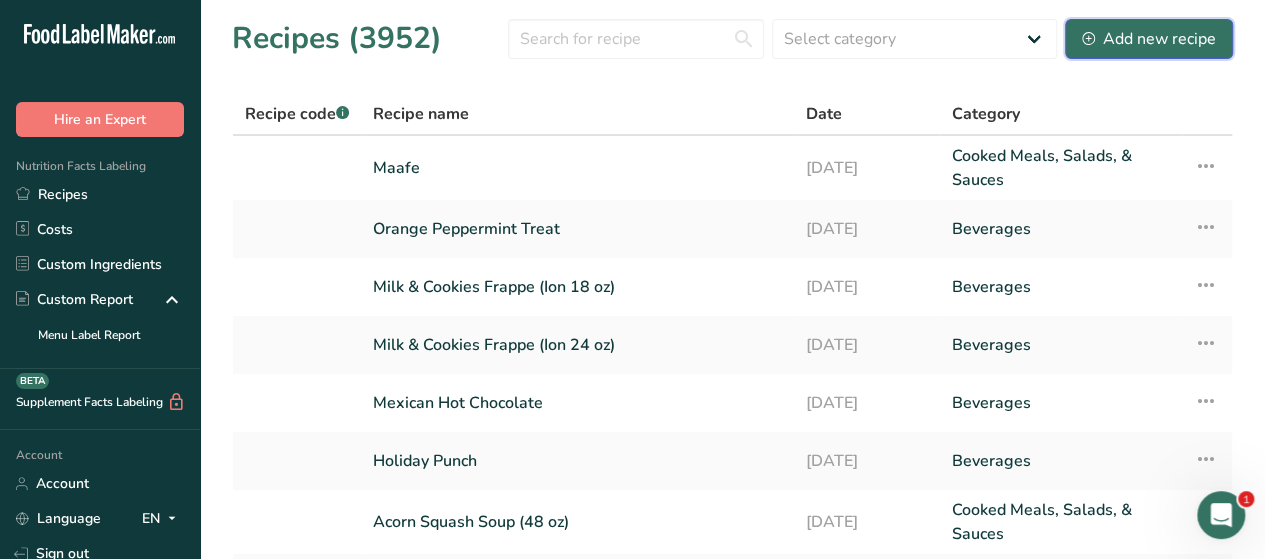 click on "Add new recipe" at bounding box center [1149, 39] 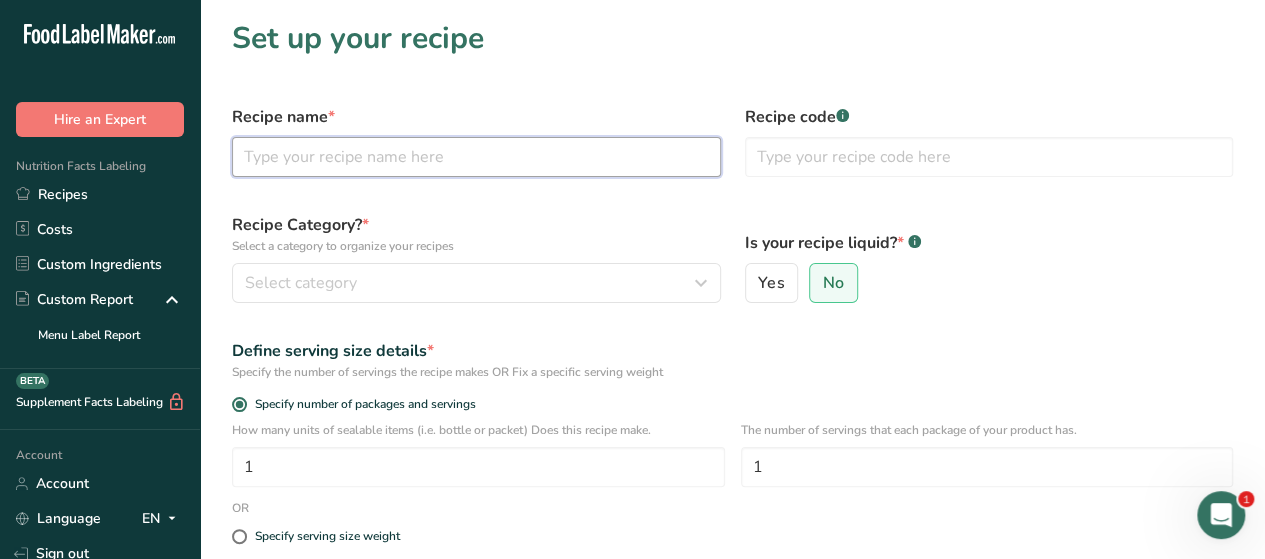 click at bounding box center [476, 157] 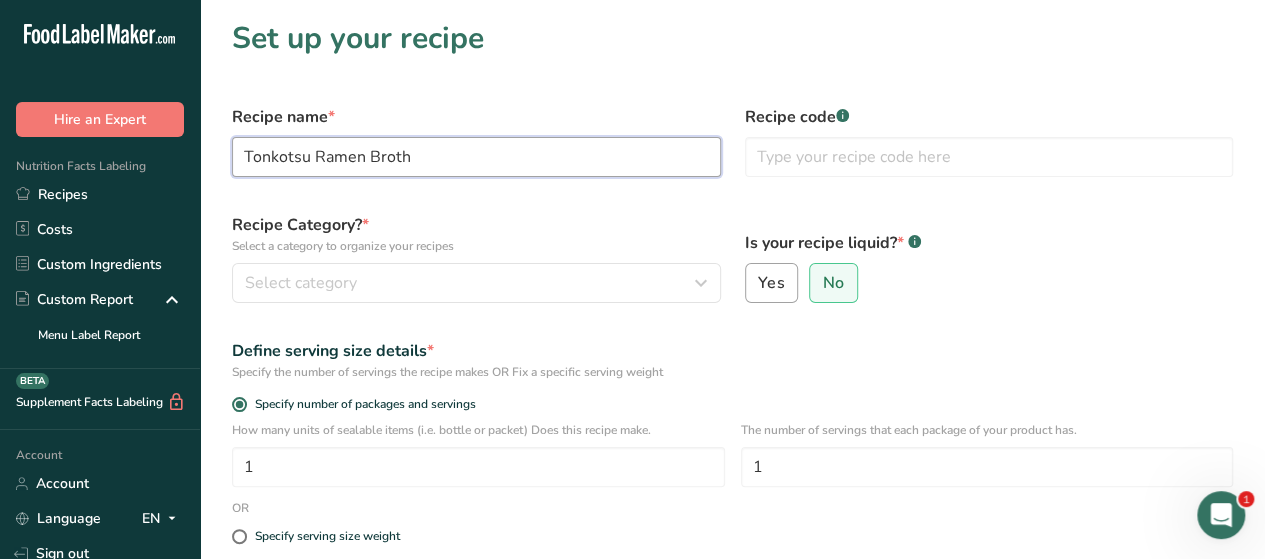 type on "Tonkotsu Ramen Broth" 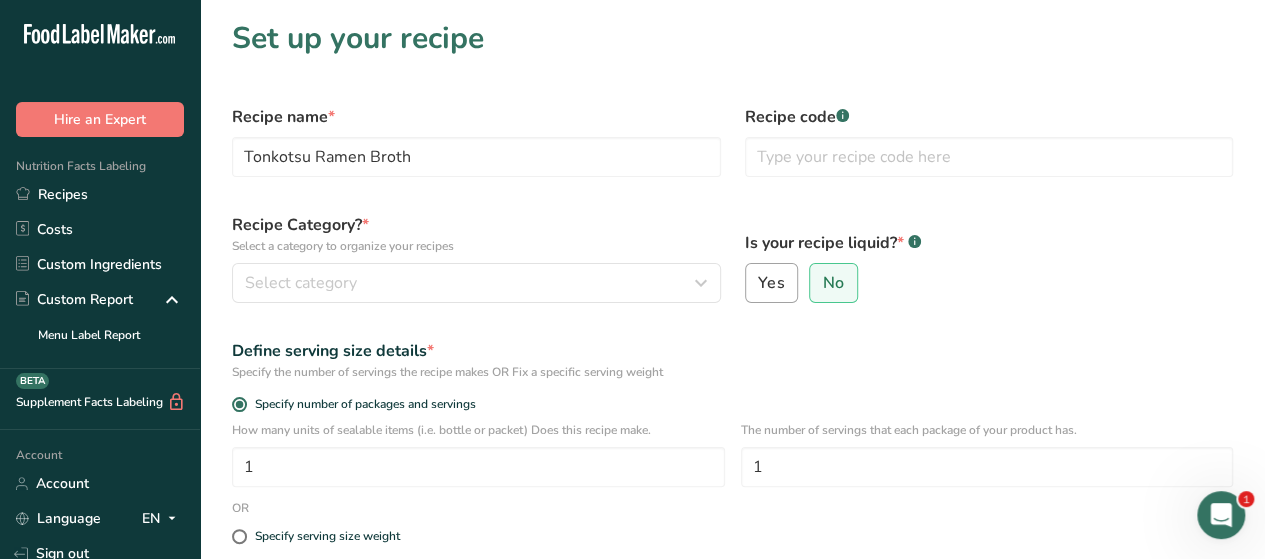 click on "Yes" at bounding box center [771, 283] 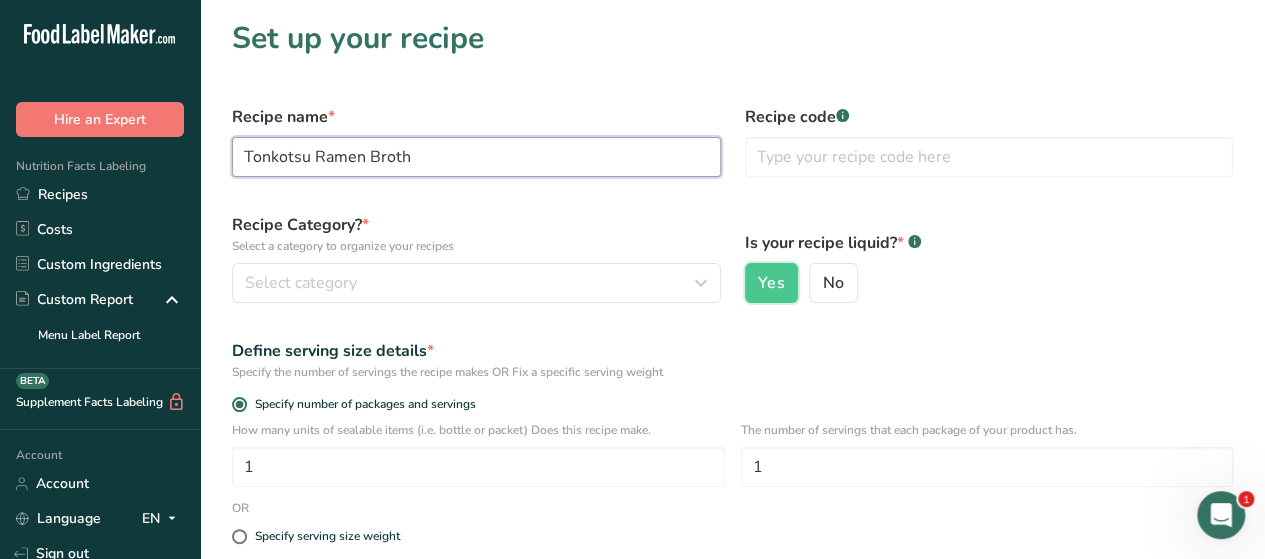 click on "Tonkotsu Ramen Broth" at bounding box center [476, 157] 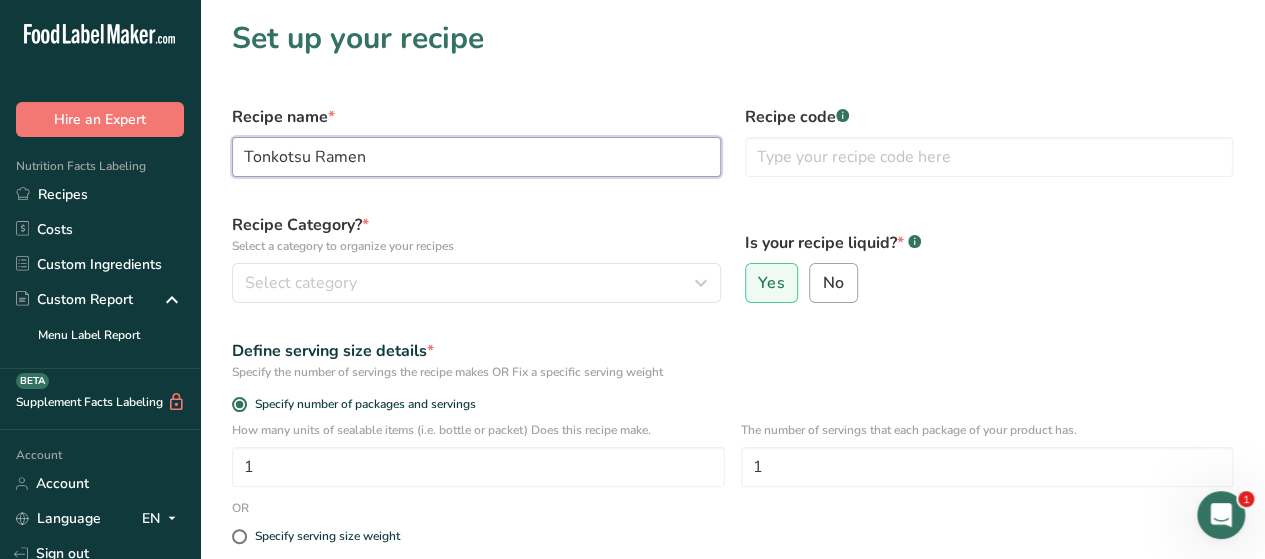 type on "Tonkotsu Ramen" 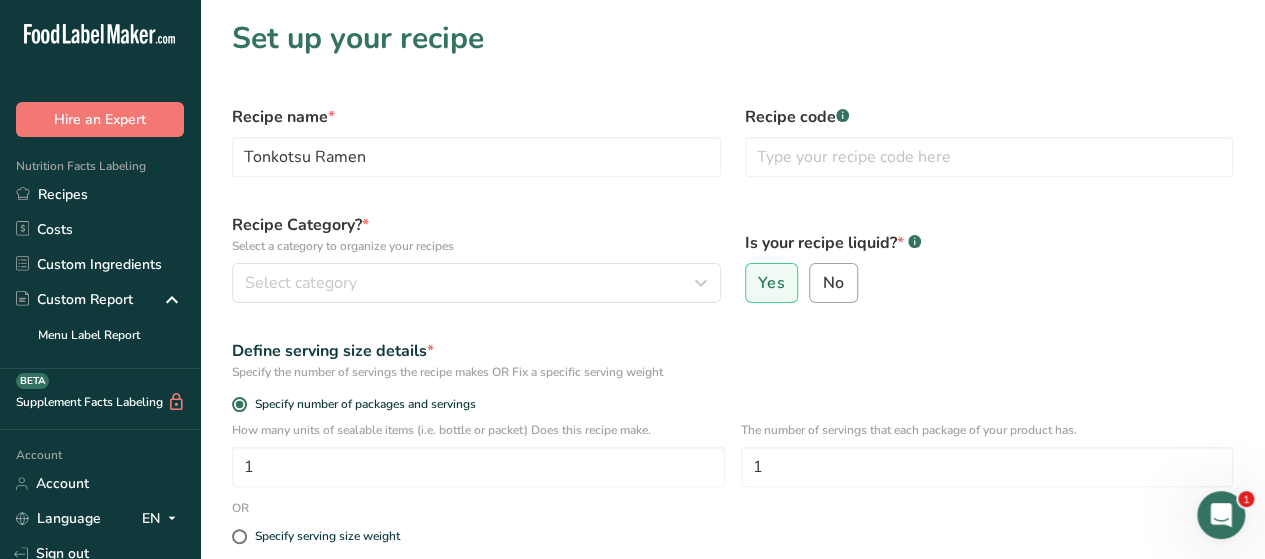 click on "No" at bounding box center (833, 283) 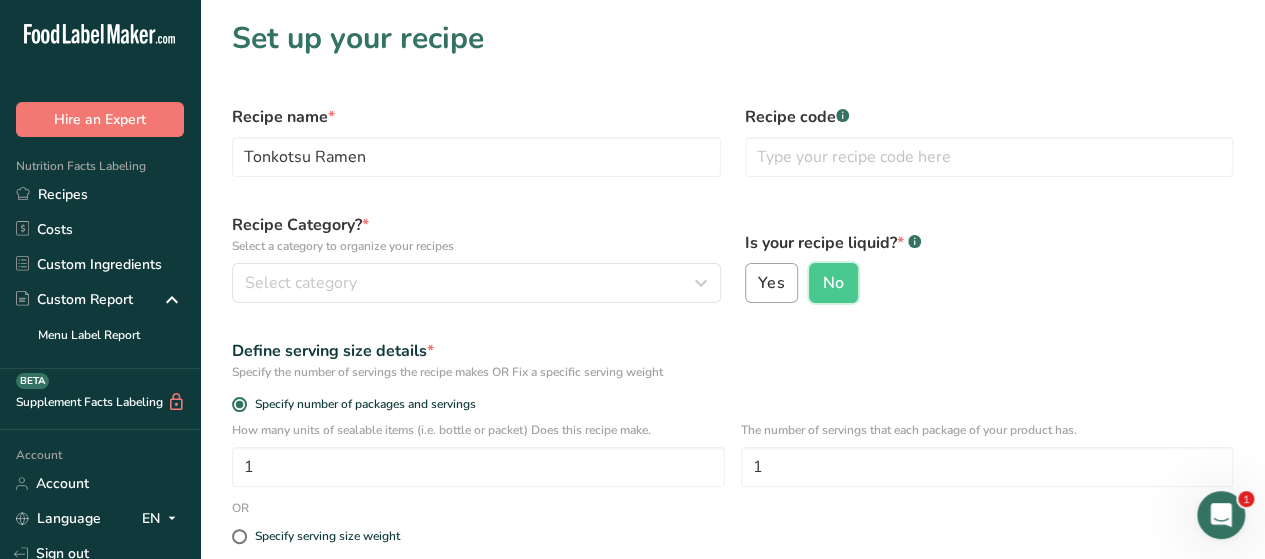 click on "Yes" at bounding box center [771, 283] 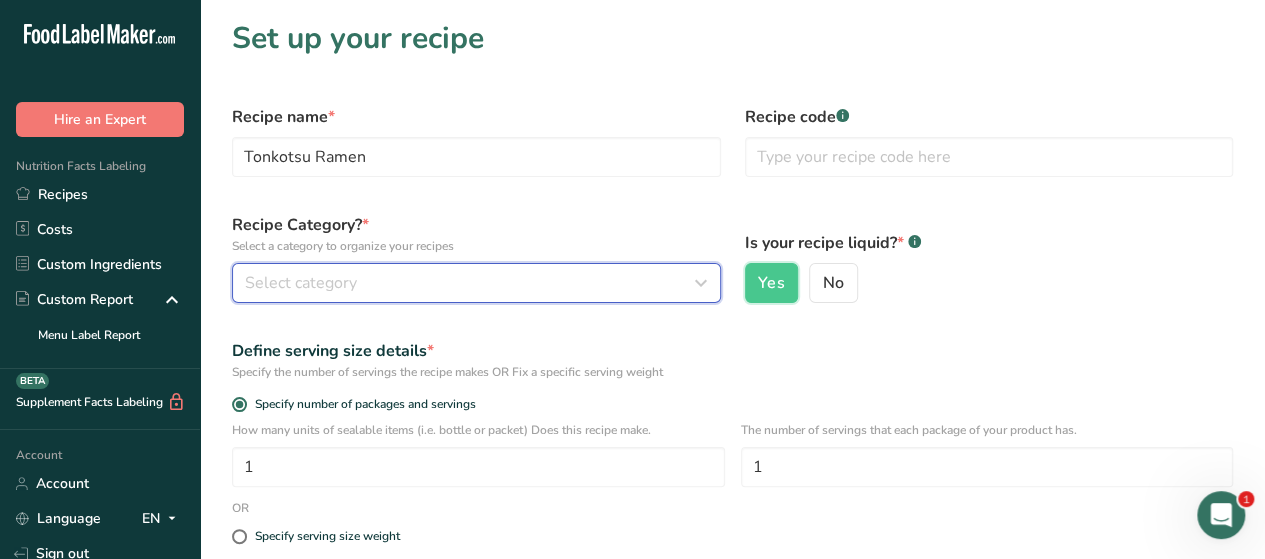 click at bounding box center (701, 283) 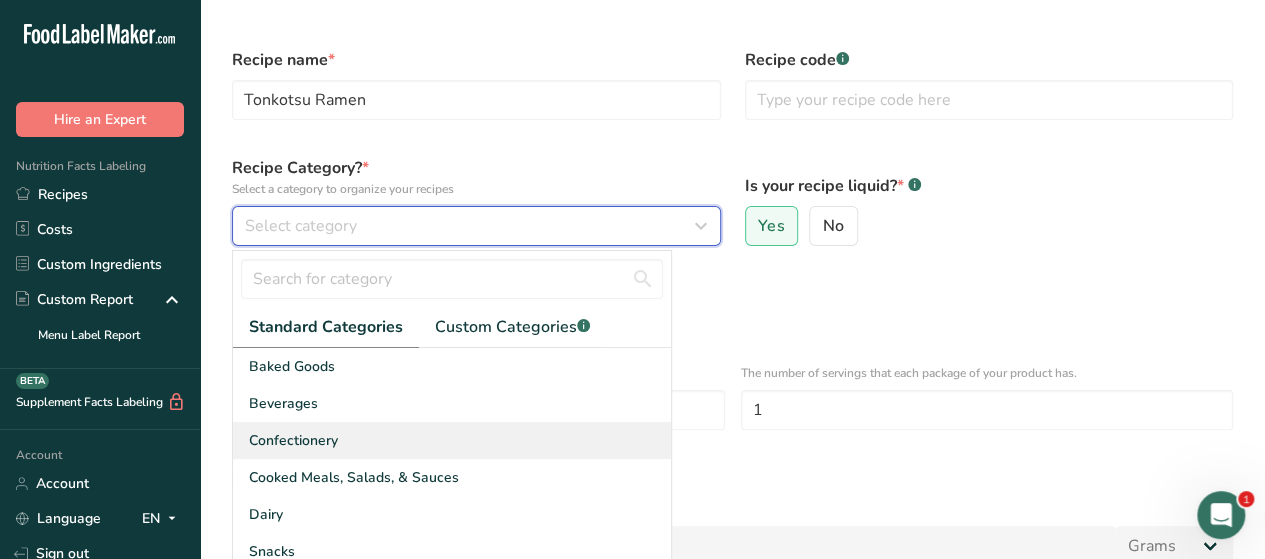 scroll, scrollTop: 54, scrollLeft: 0, axis: vertical 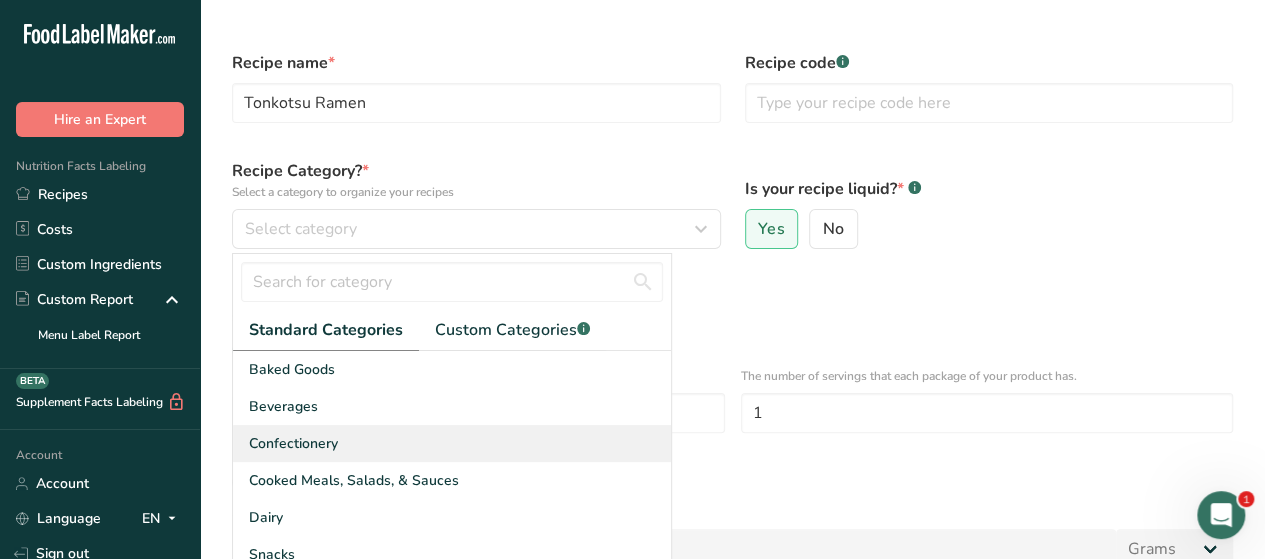 click on "Cooked Meals, Salads, & Sauces" at bounding box center (354, 480) 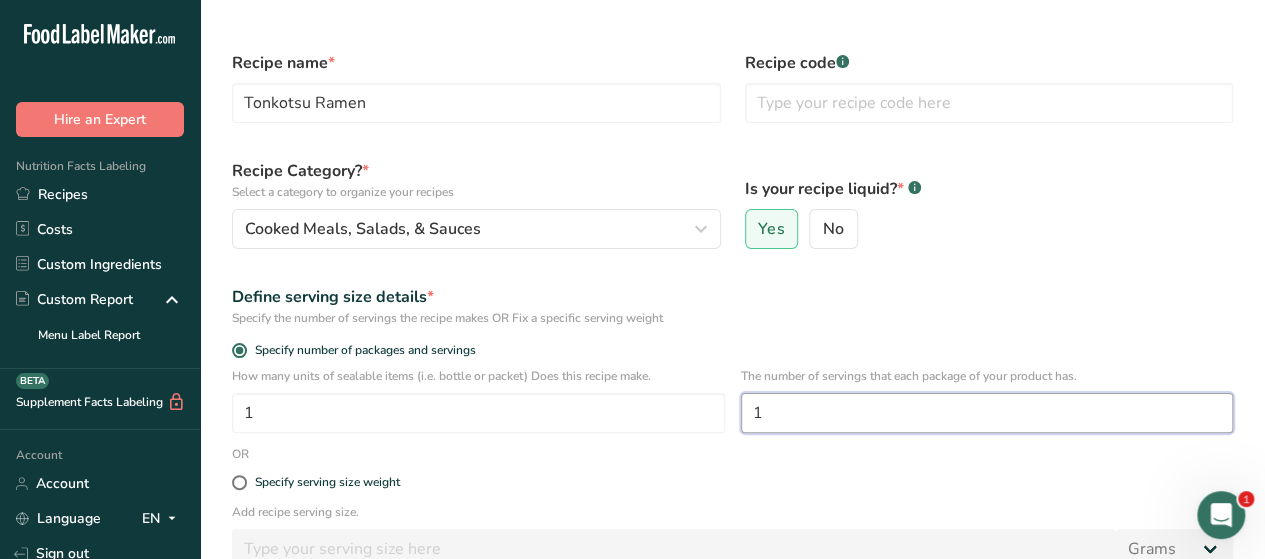click on "1" at bounding box center [987, 413] 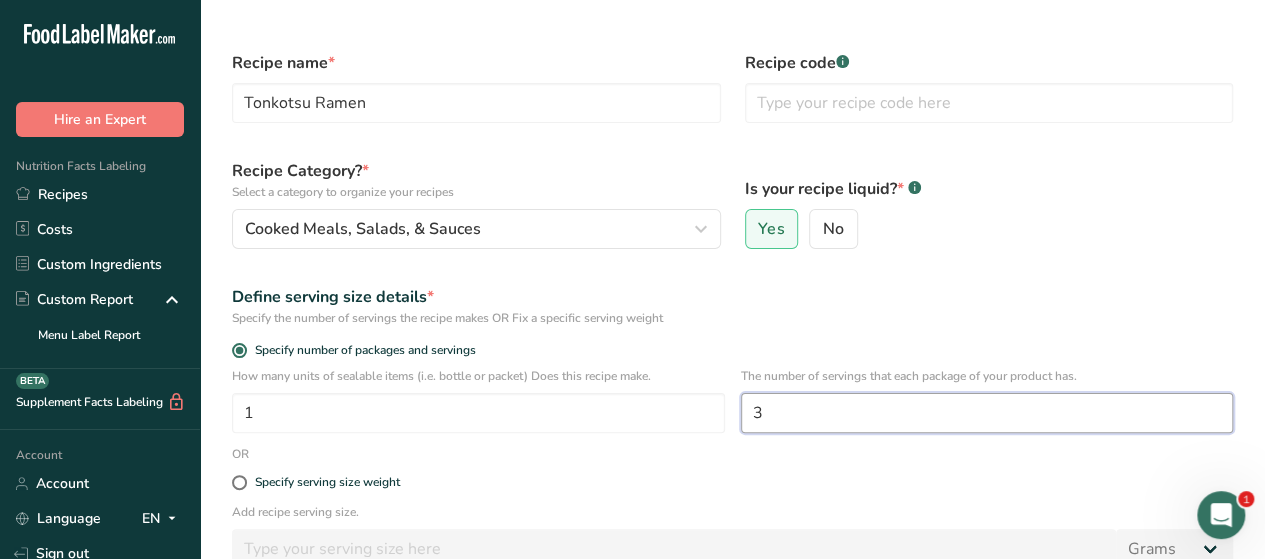 type on "3" 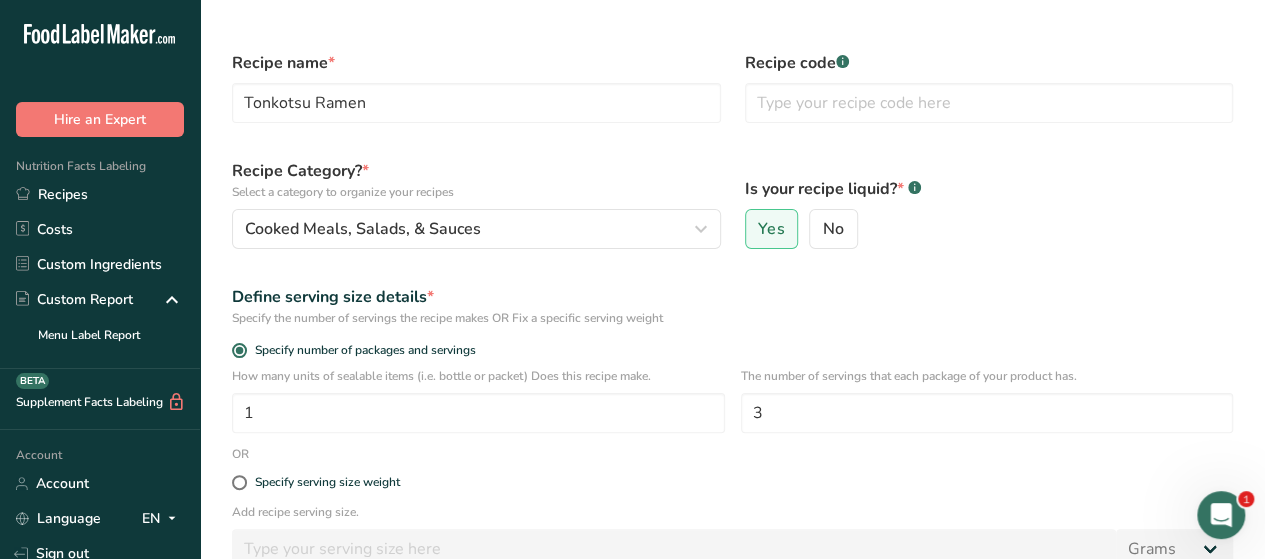 click on "Specify serving size weight" at bounding box center (732, 483) 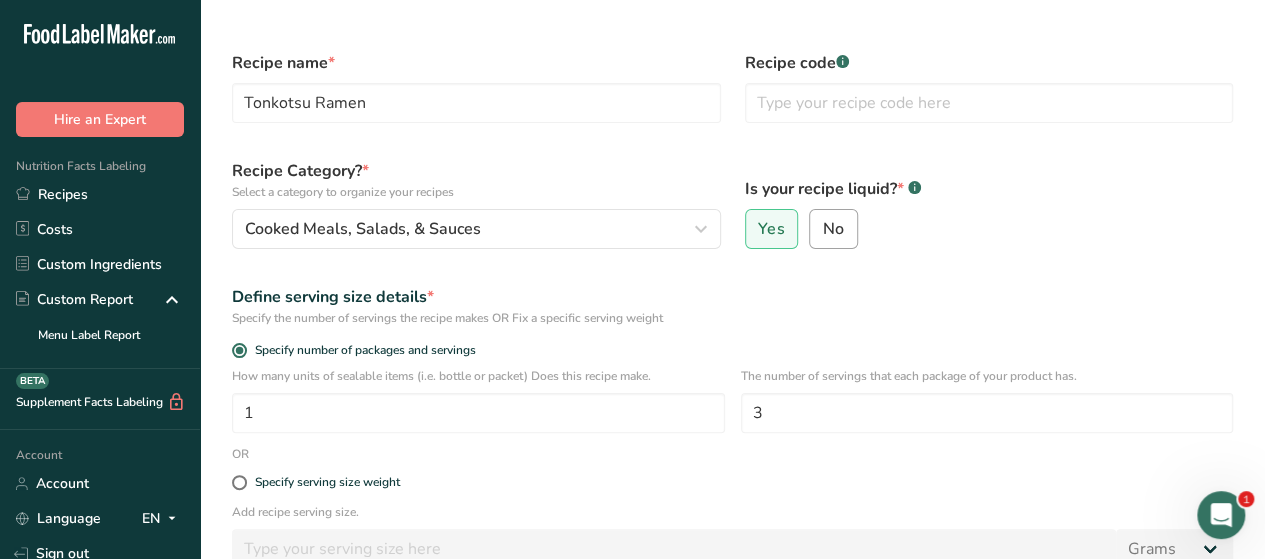 click on "No" at bounding box center [833, 229] 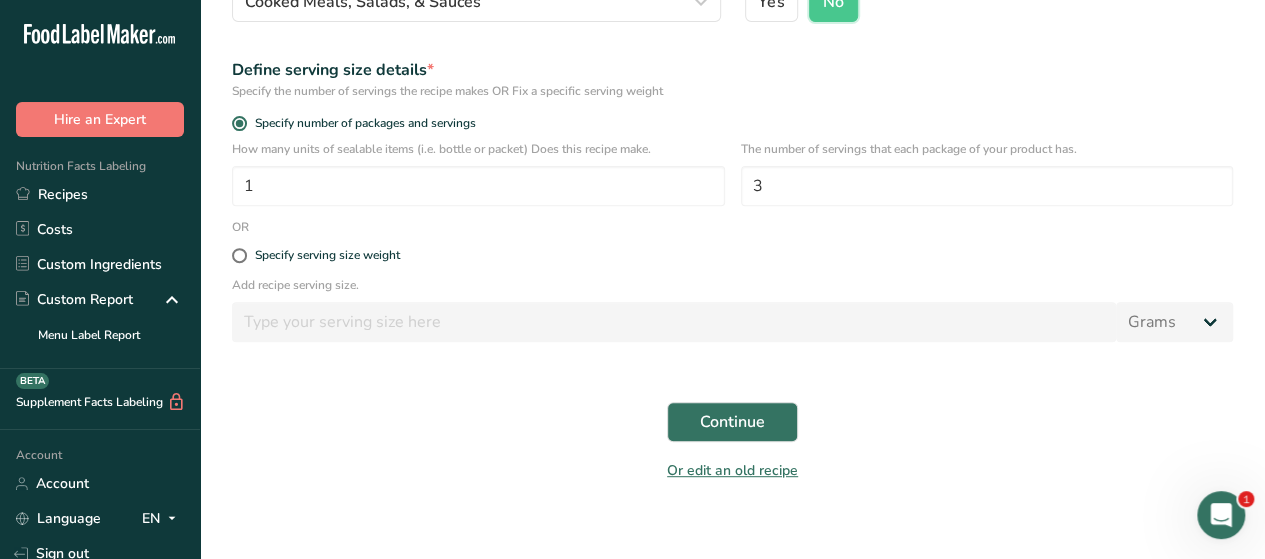 scroll, scrollTop: 289, scrollLeft: 0, axis: vertical 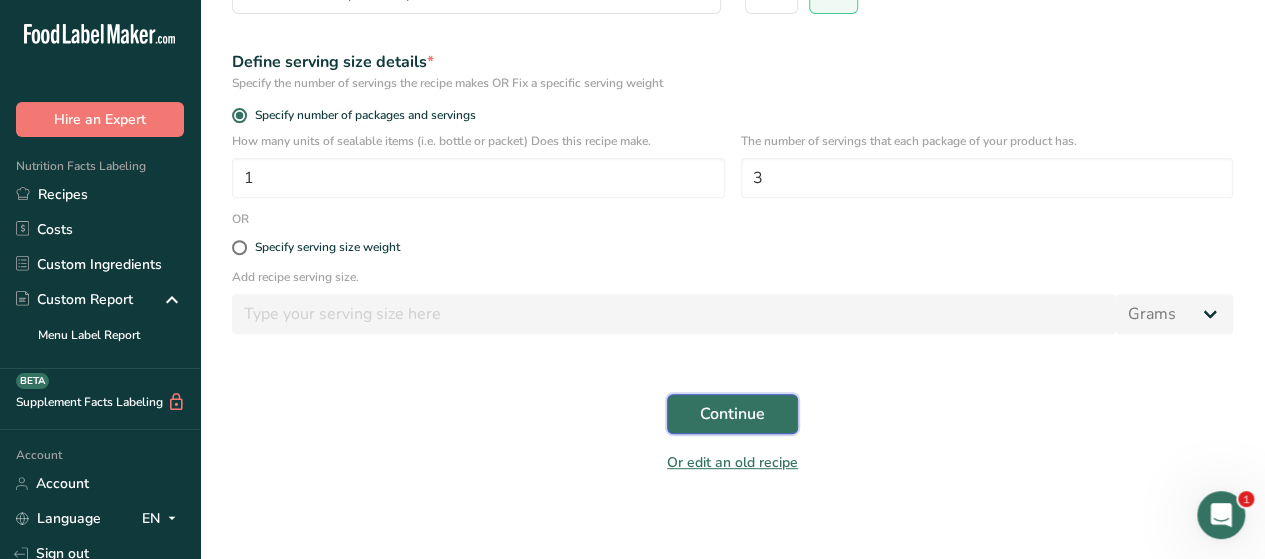 click on "Continue" at bounding box center (732, 414) 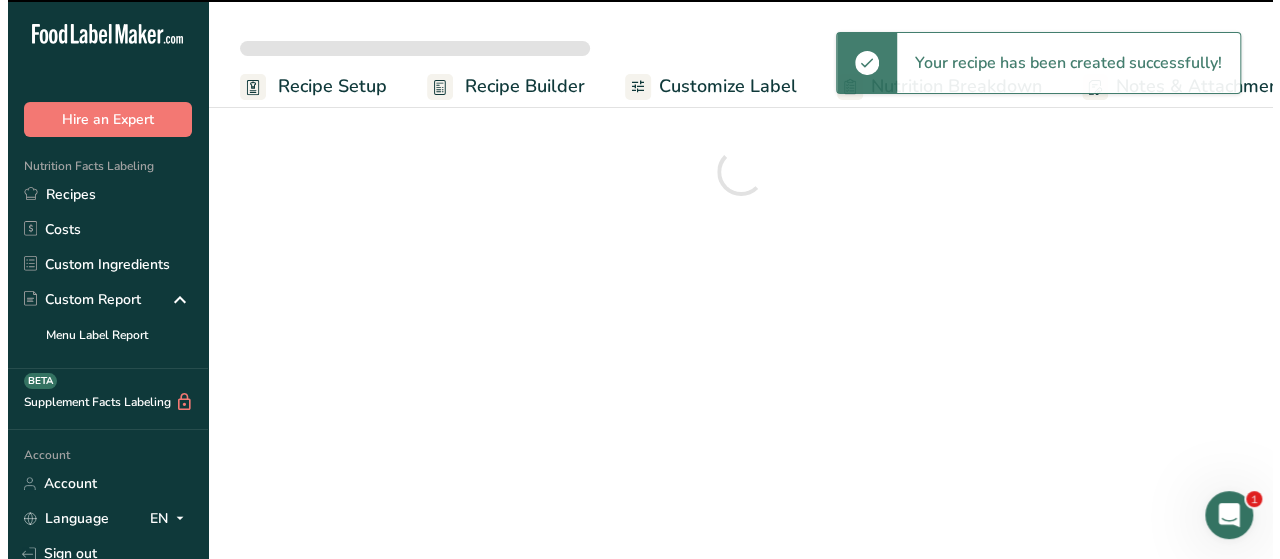 scroll, scrollTop: 0, scrollLeft: 0, axis: both 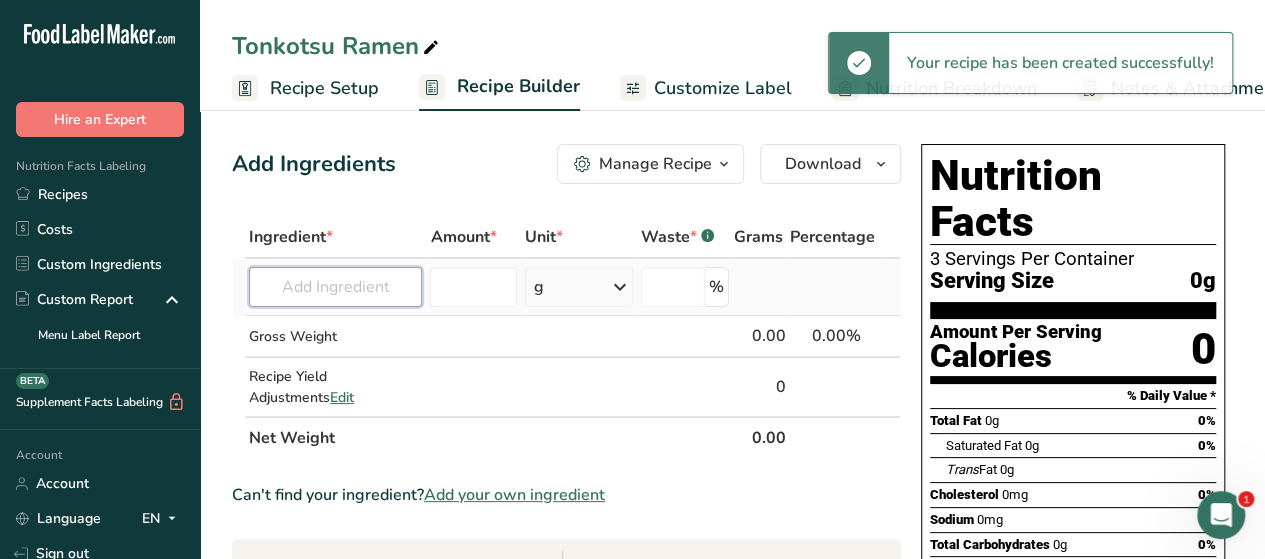 click at bounding box center (335, 287) 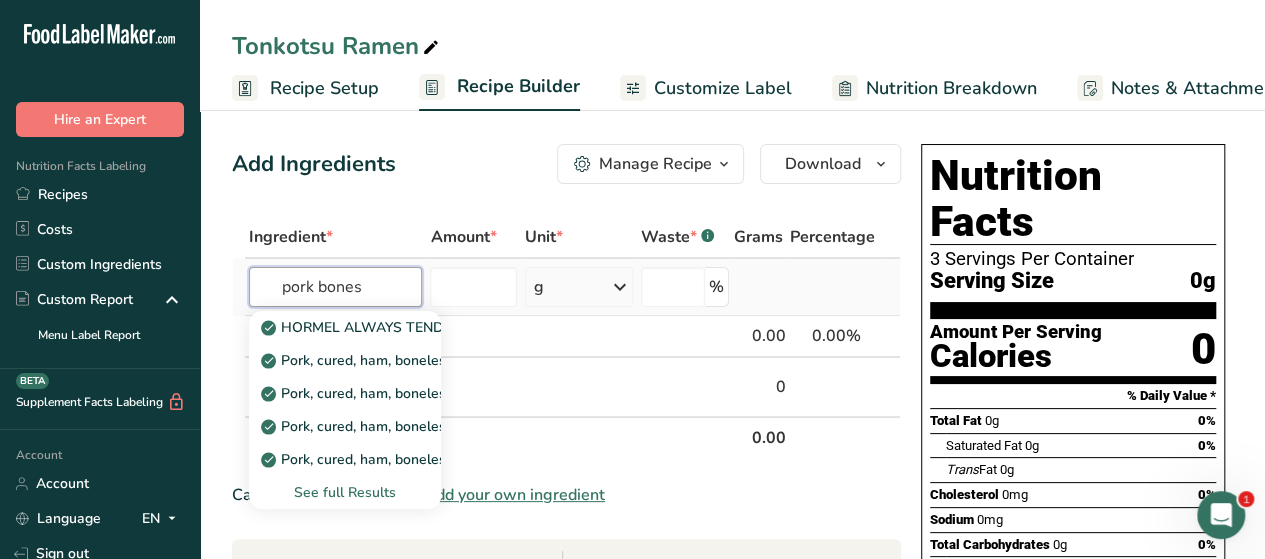 type on "pork bones" 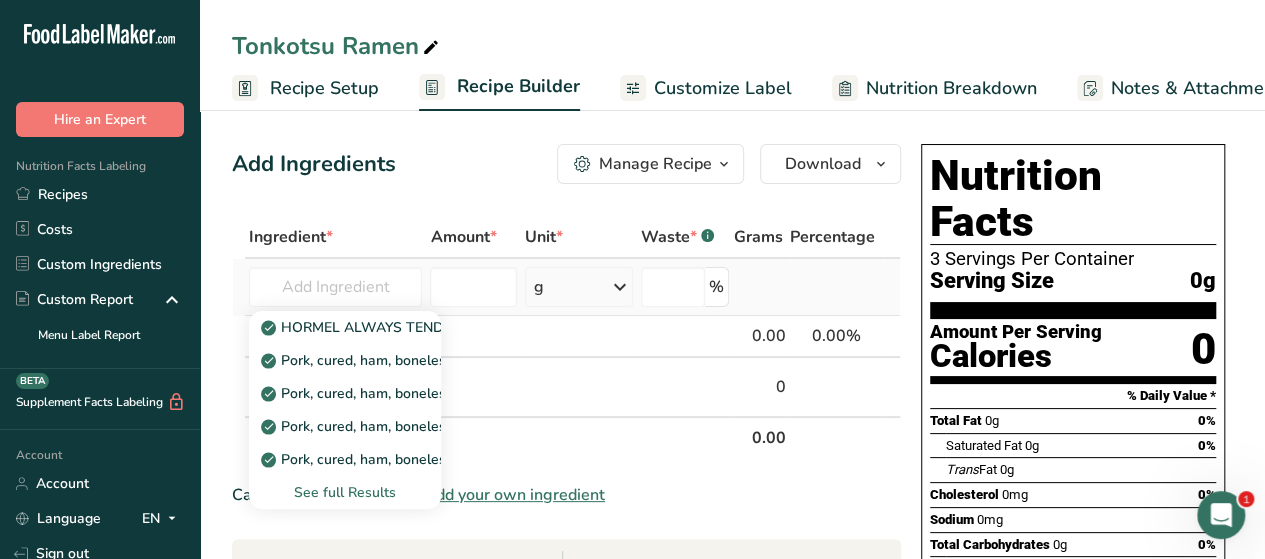 click on "See full Results" at bounding box center [345, 492] 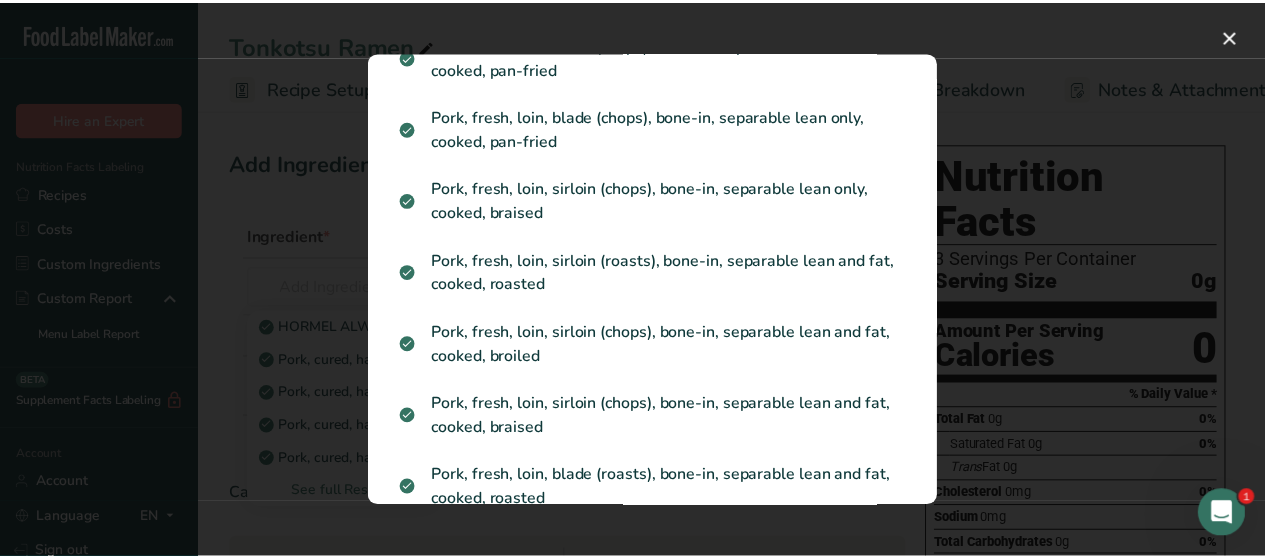 scroll, scrollTop: 2936, scrollLeft: 0, axis: vertical 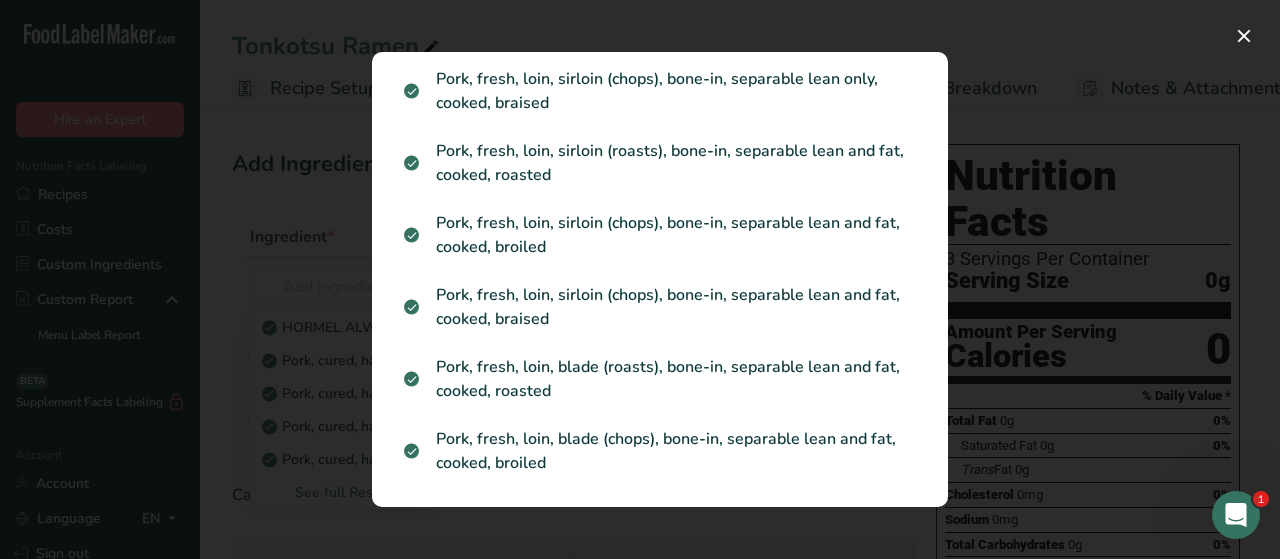 click at bounding box center [640, 279] 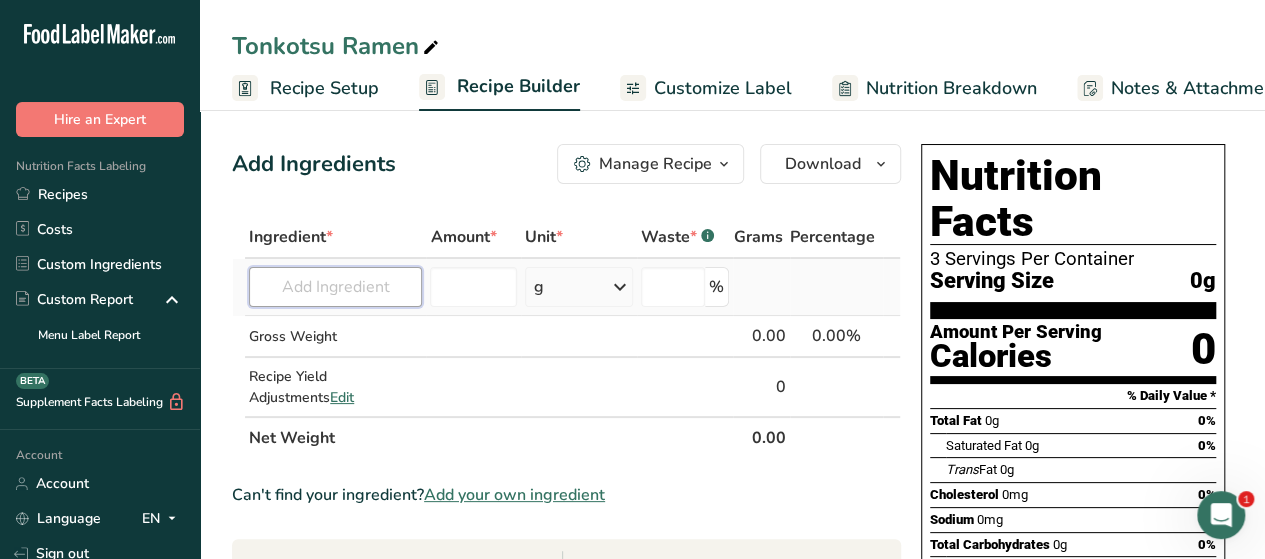 click at bounding box center [335, 287] 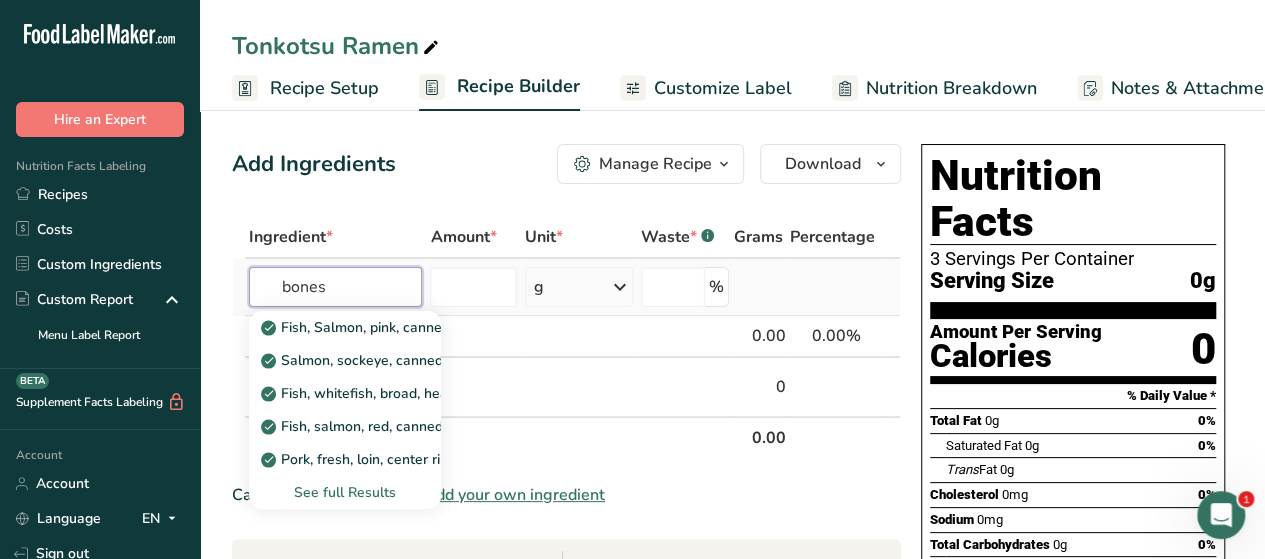 type on "bones" 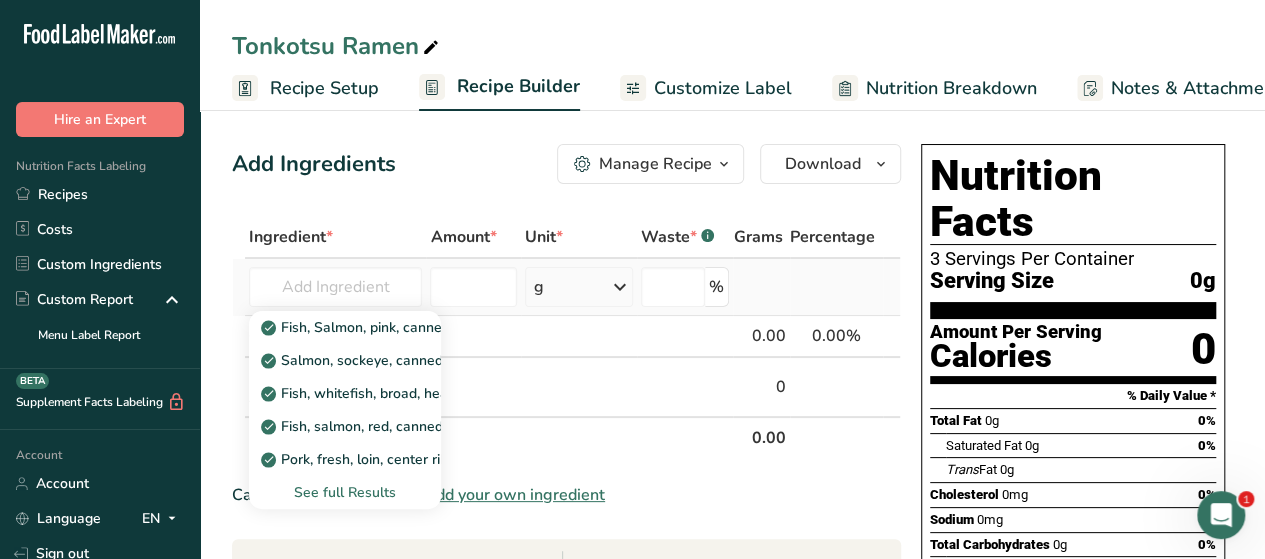 click on "See full Results" at bounding box center (345, 492) 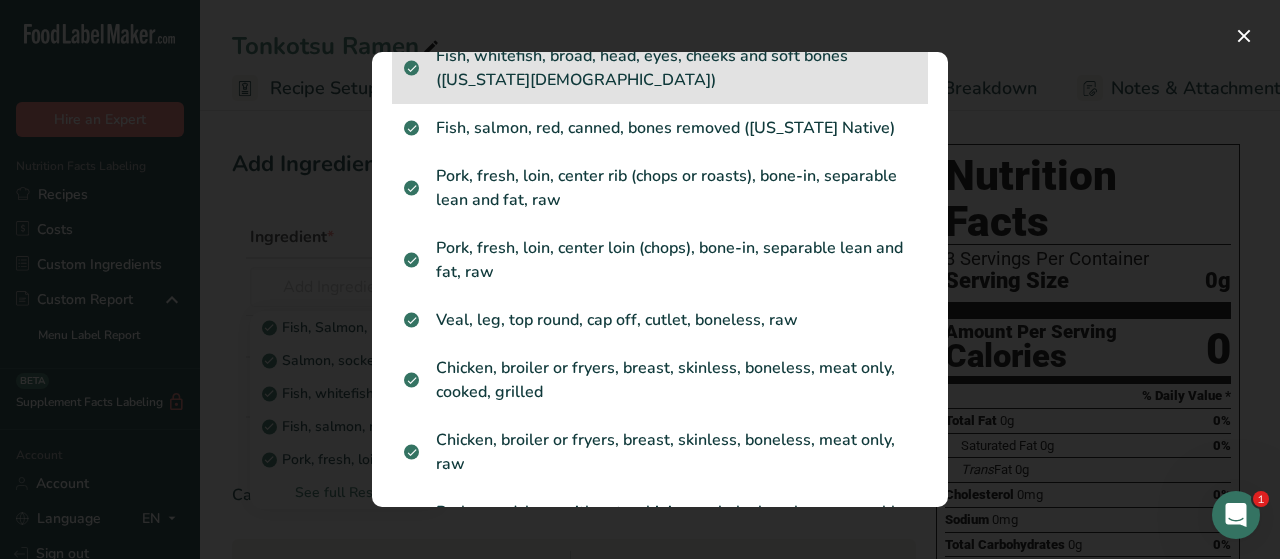 scroll, scrollTop: 177, scrollLeft: 0, axis: vertical 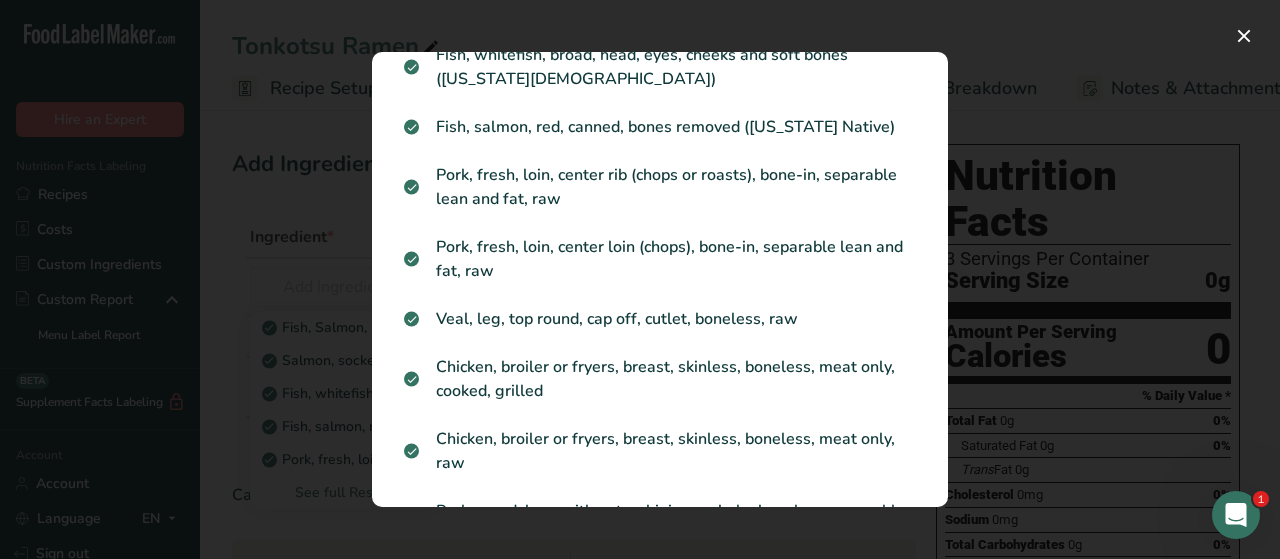 click at bounding box center (640, 279) 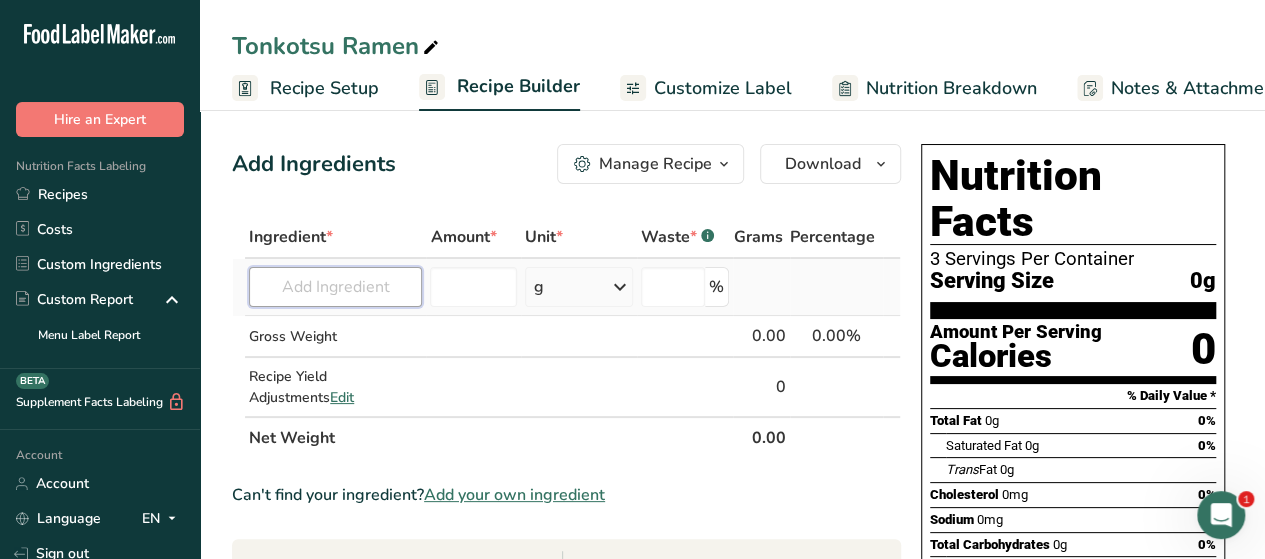 click at bounding box center (335, 287) 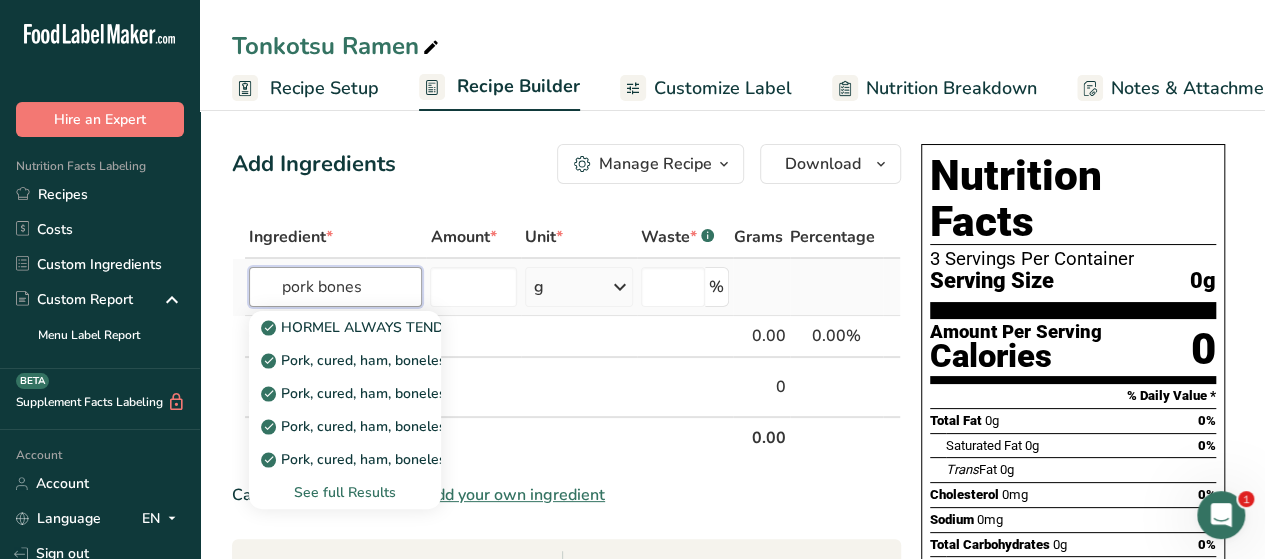 type on "pork bones" 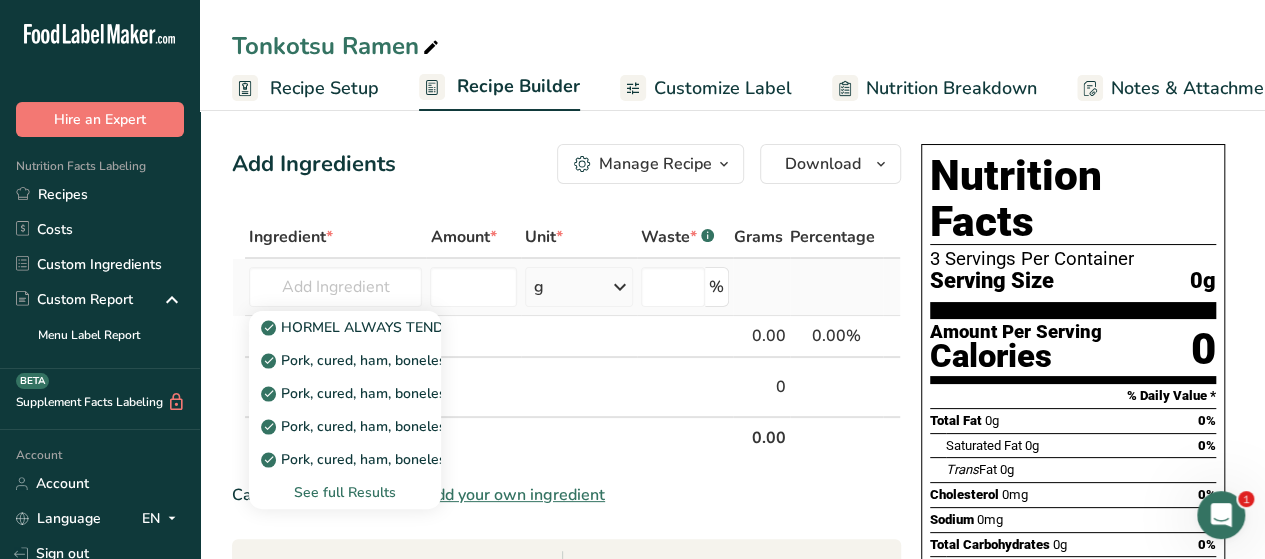 click on "See full Results" at bounding box center [345, 492] 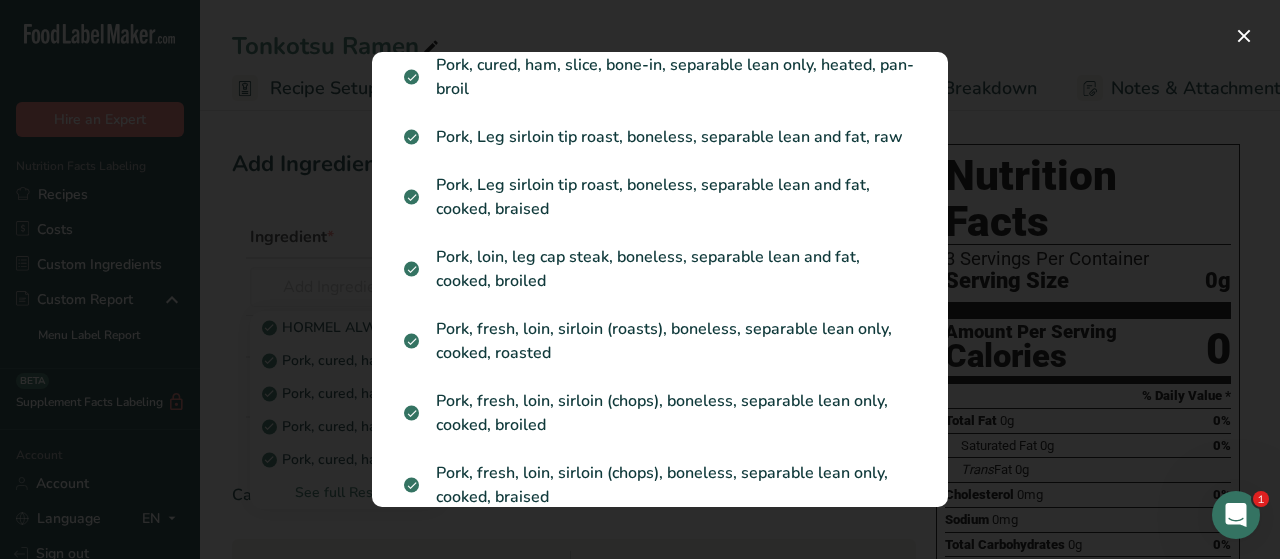 scroll, scrollTop: 1731, scrollLeft: 0, axis: vertical 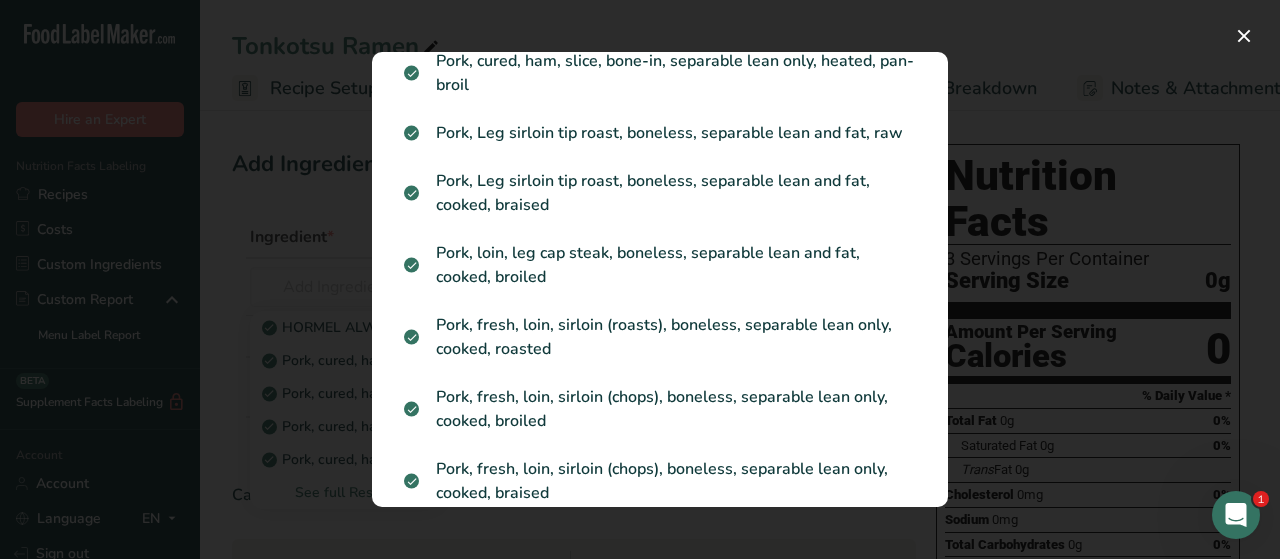 click at bounding box center [640, 279] 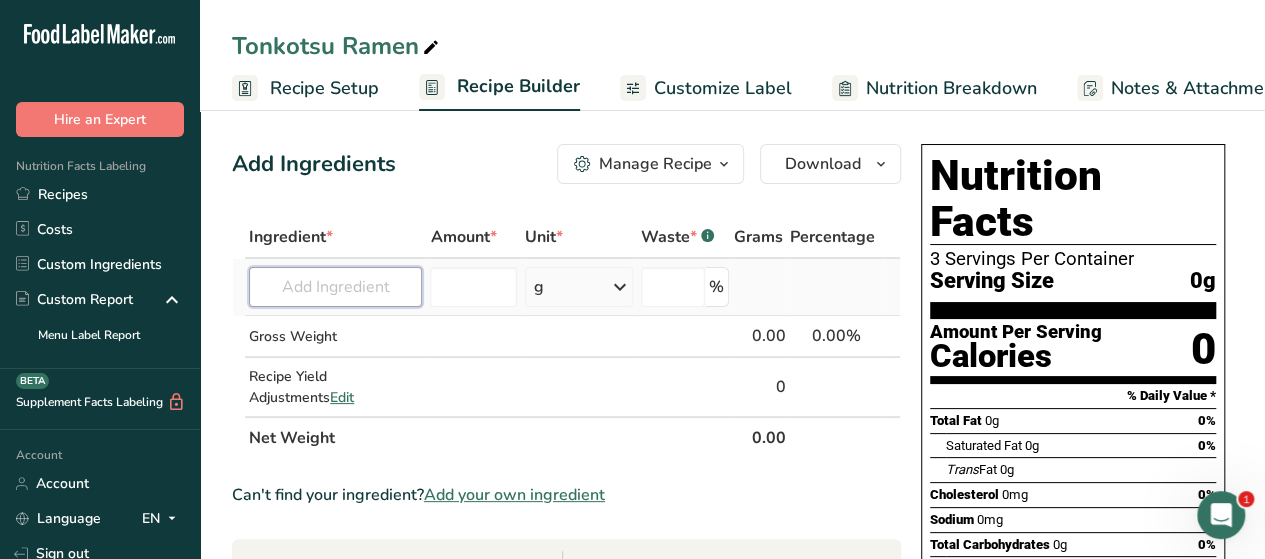 click at bounding box center [335, 287] 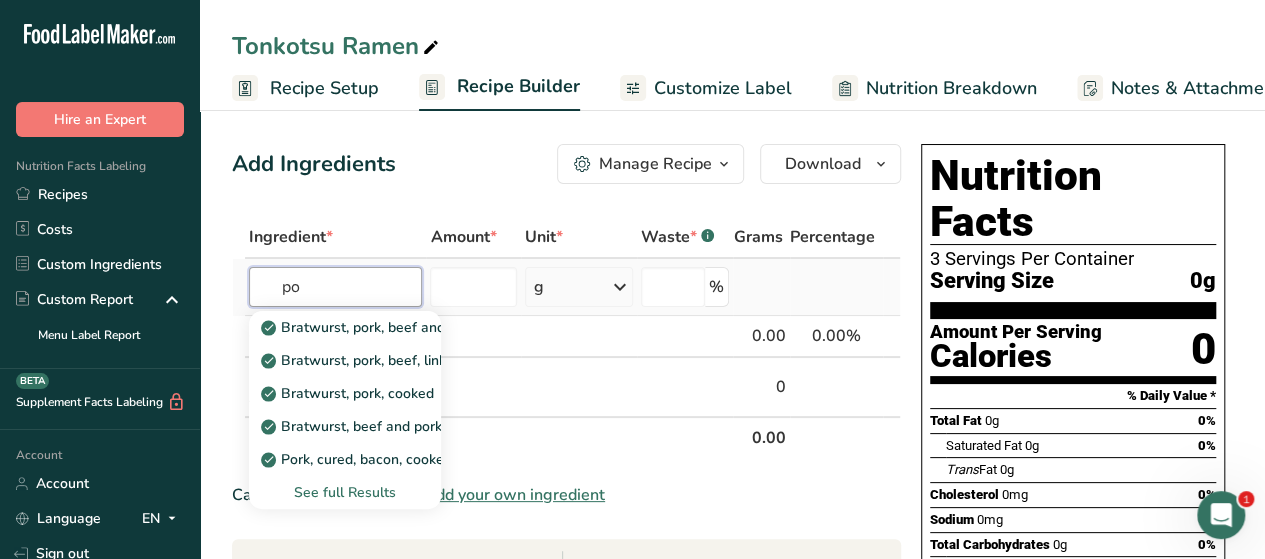 type on "p" 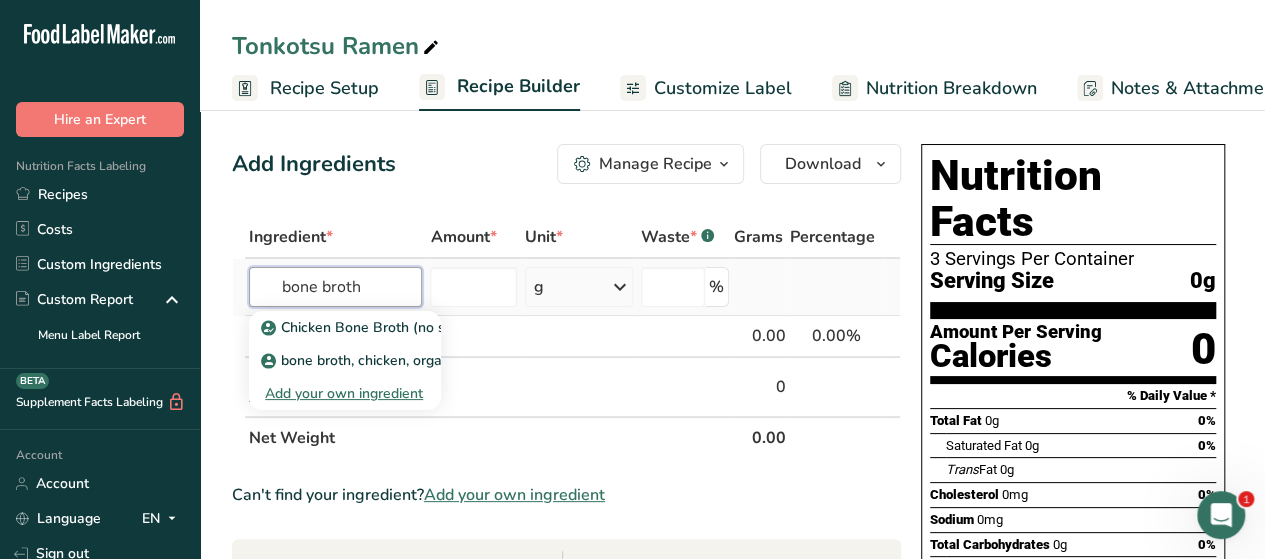 type on "bone broth" 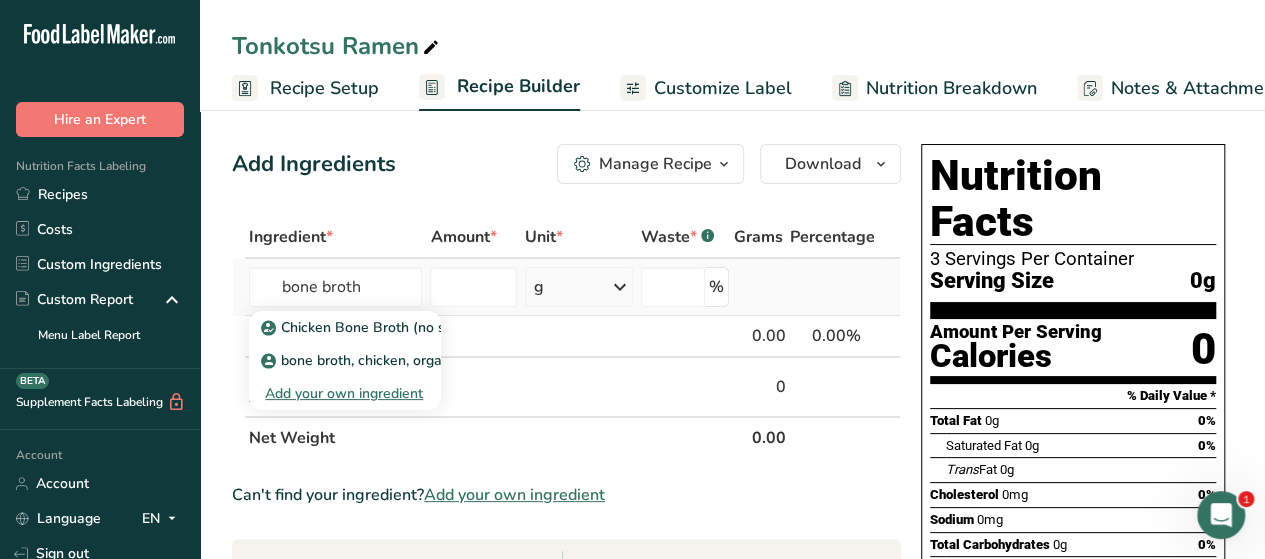 type 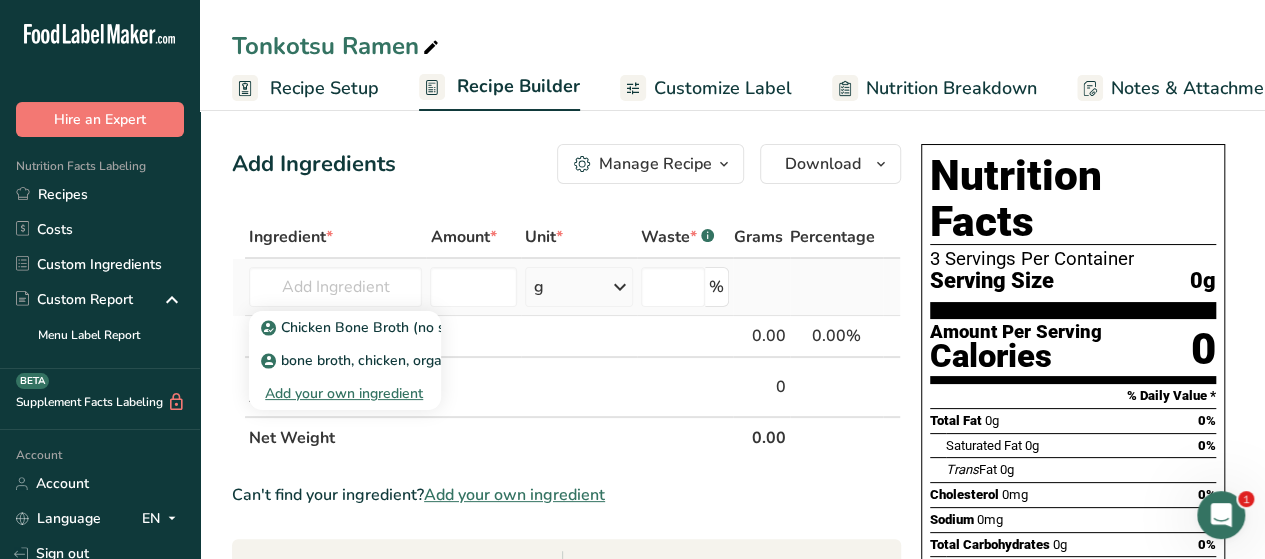 click on "Add your own ingredient" at bounding box center [345, 393] 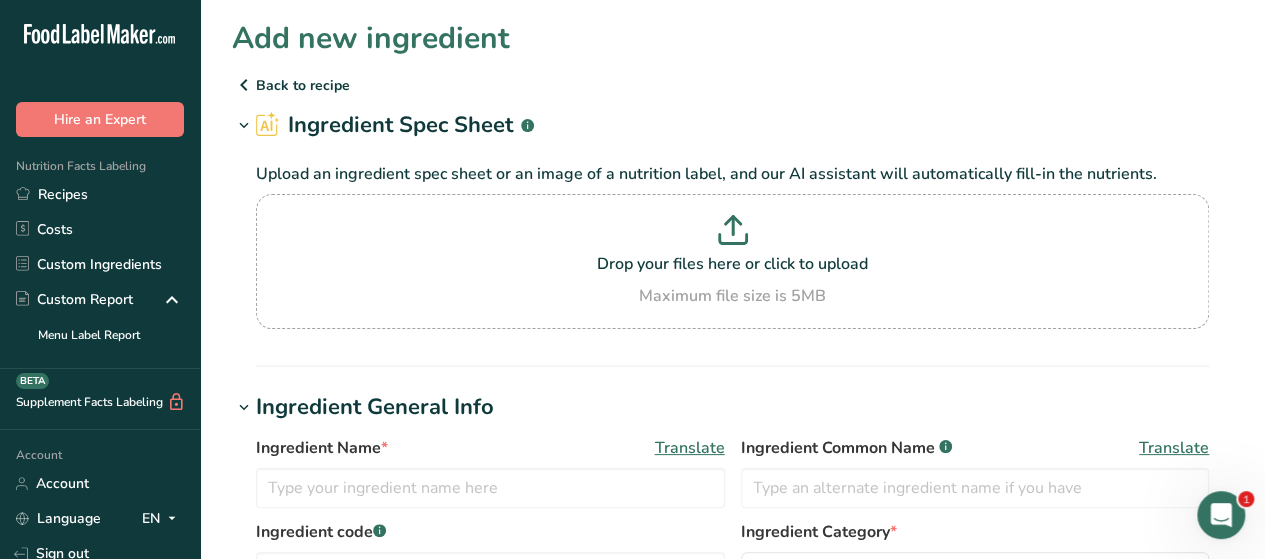 click on "Back to recipe" at bounding box center (732, 85) 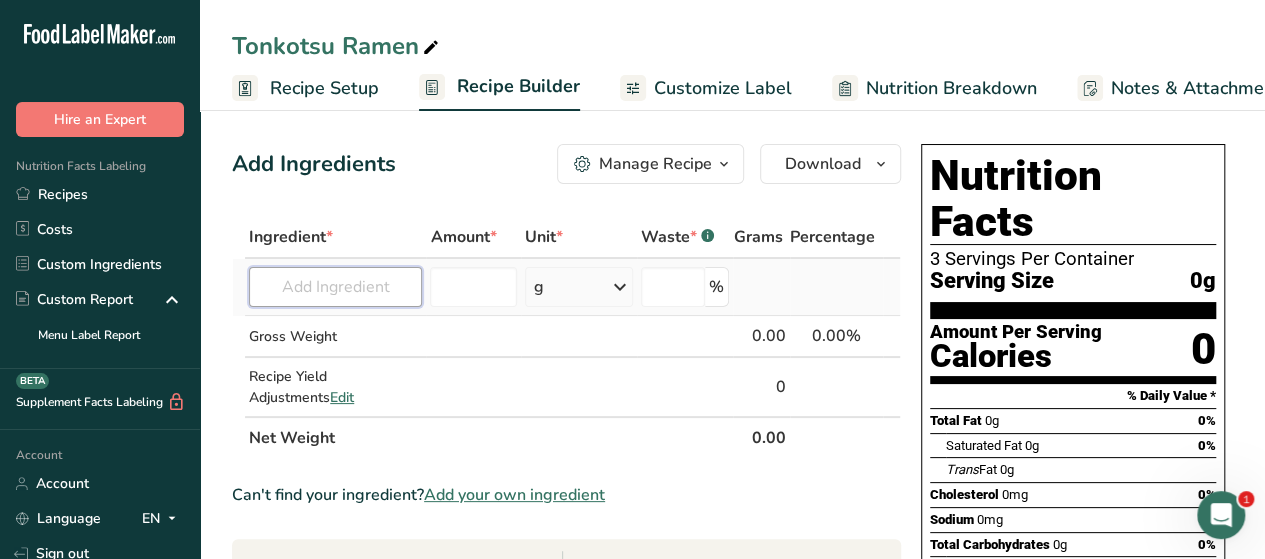 click at bounding box center (335, 287) 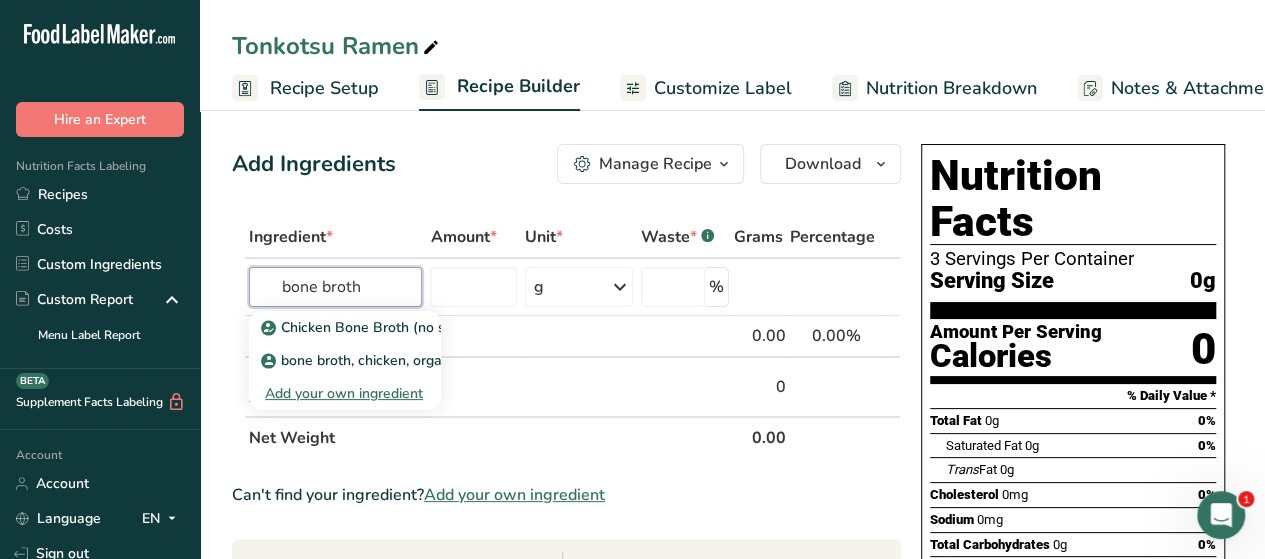 type on "bone broth" 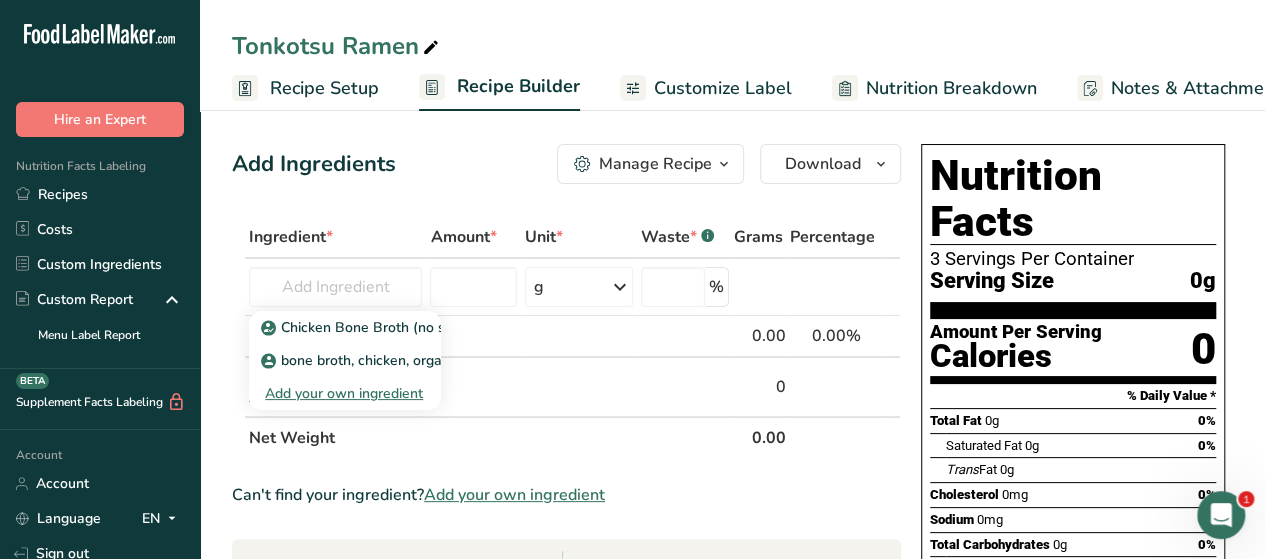 click on "Amount *" at bounding box center (473, 238) 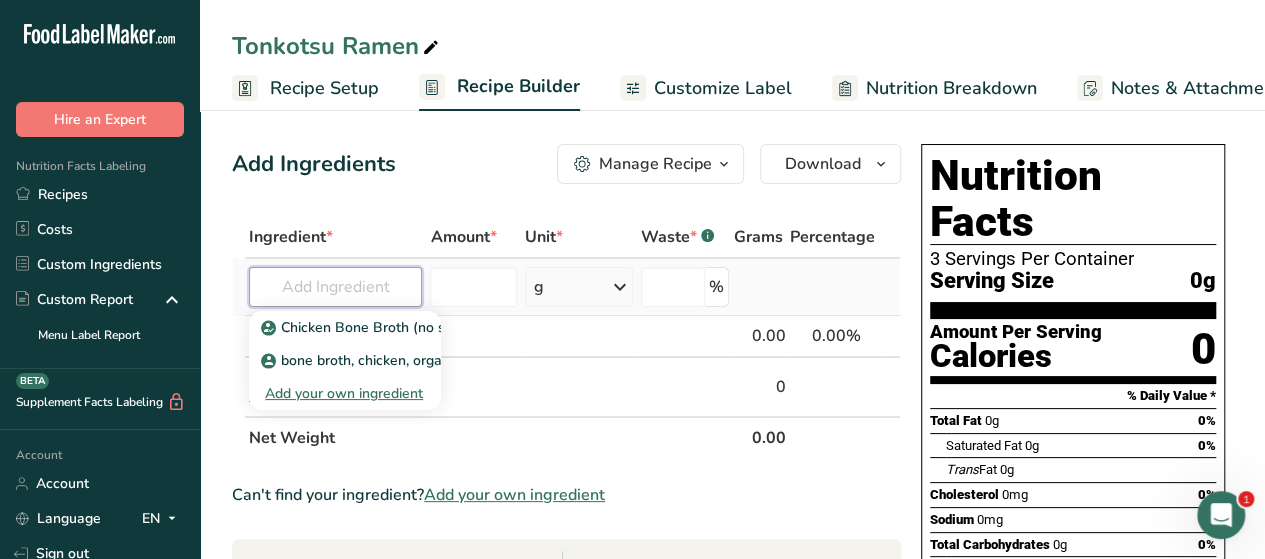 click at bounding box center (335, 287) 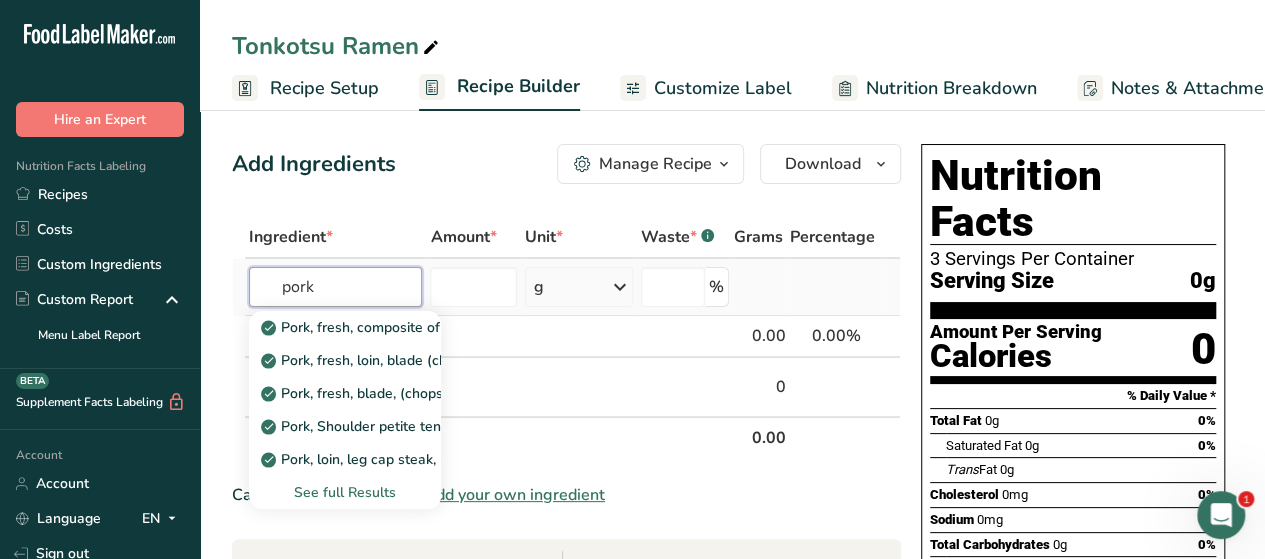 type on "pork" 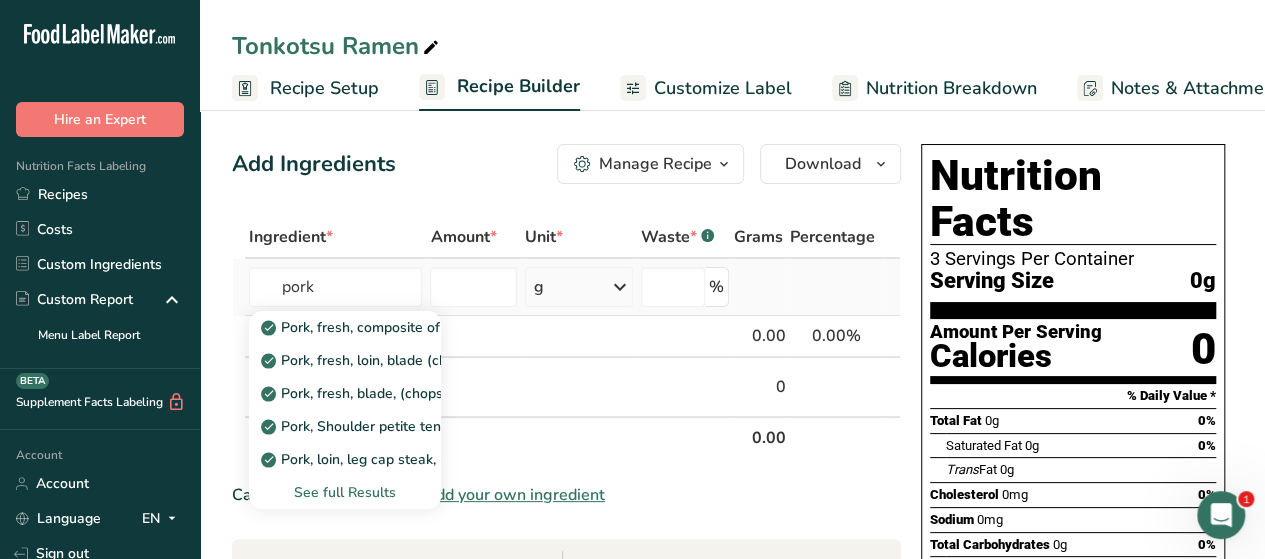 type 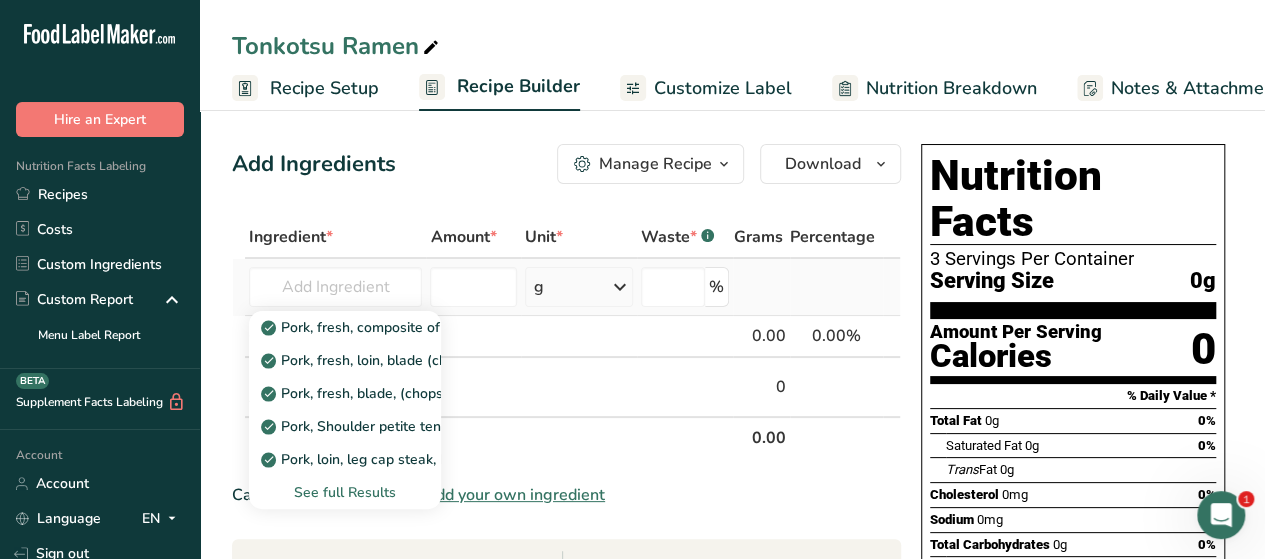 click on "See full Results" at bounding box center [345, 492] 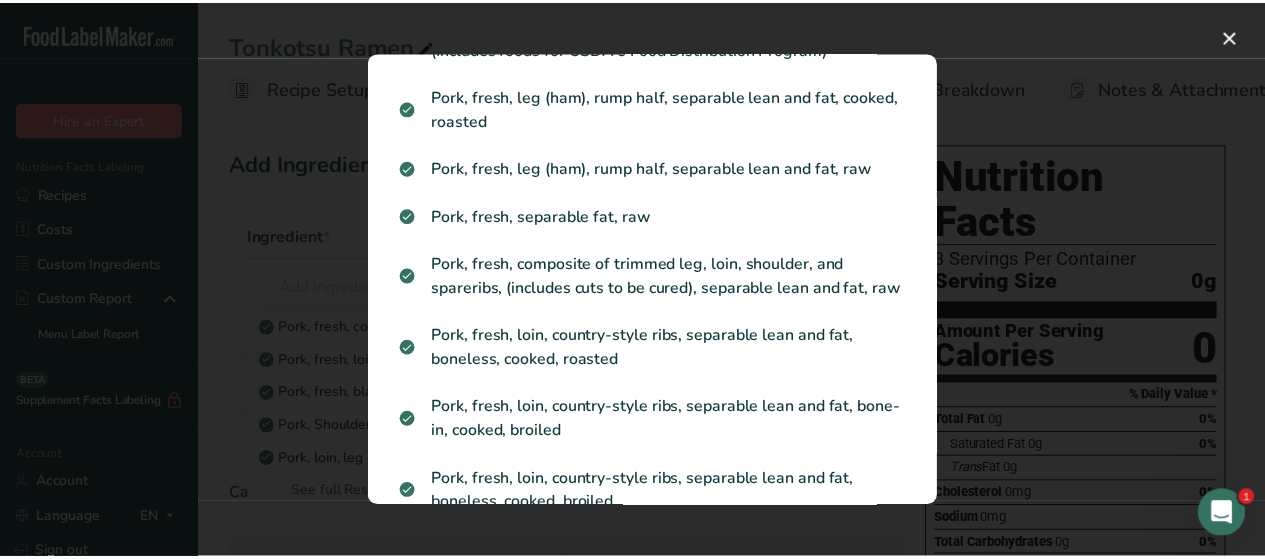 scroll, scrollTop: 1913, scrollLeft: 0, axis: vertical 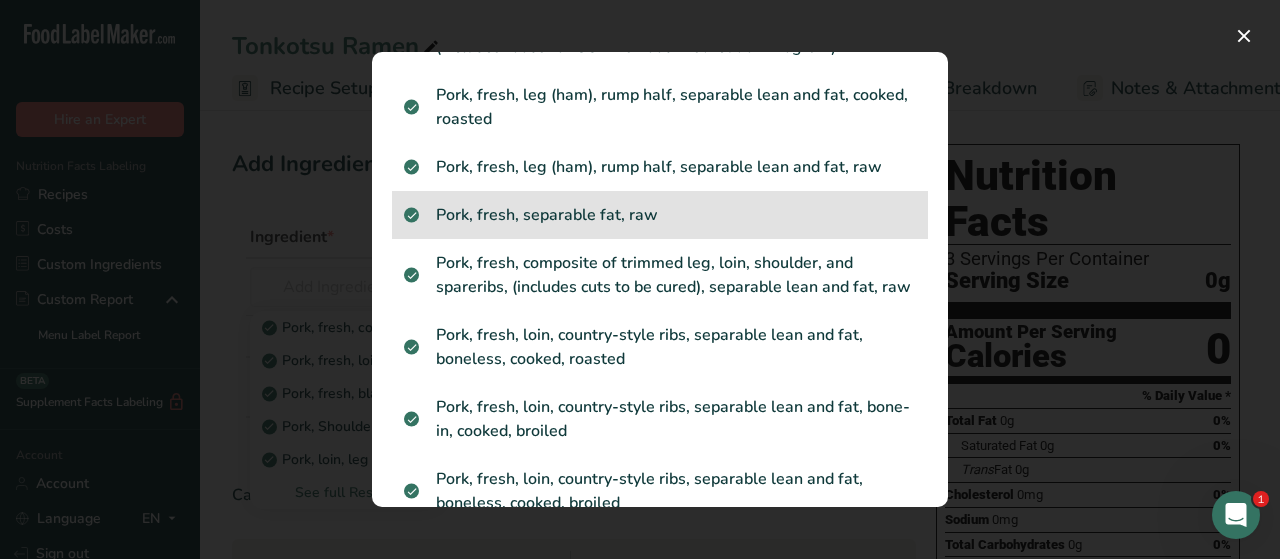 click on "Pork, fresh, separable fat, raw" at bounding box center (660, 215) 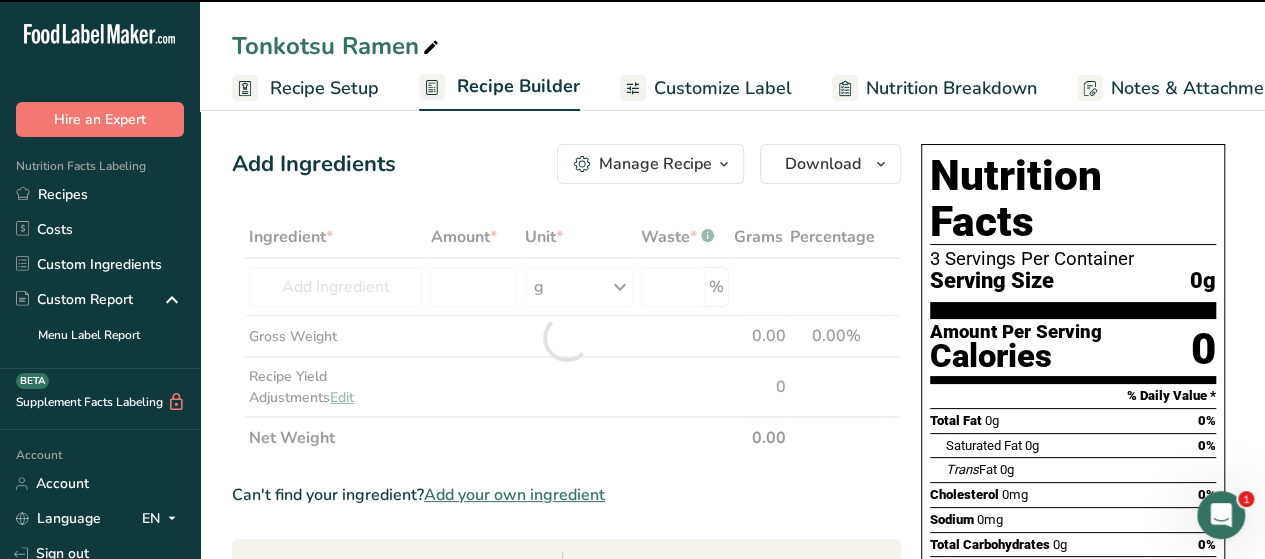 type on "0" 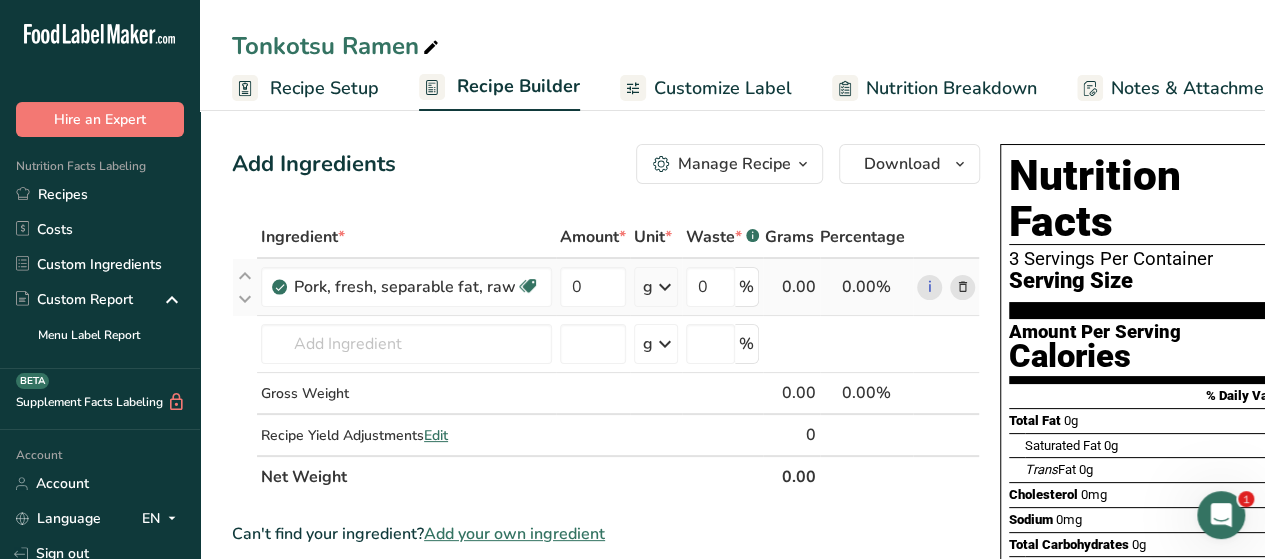 click at bounding box center (665, 287) 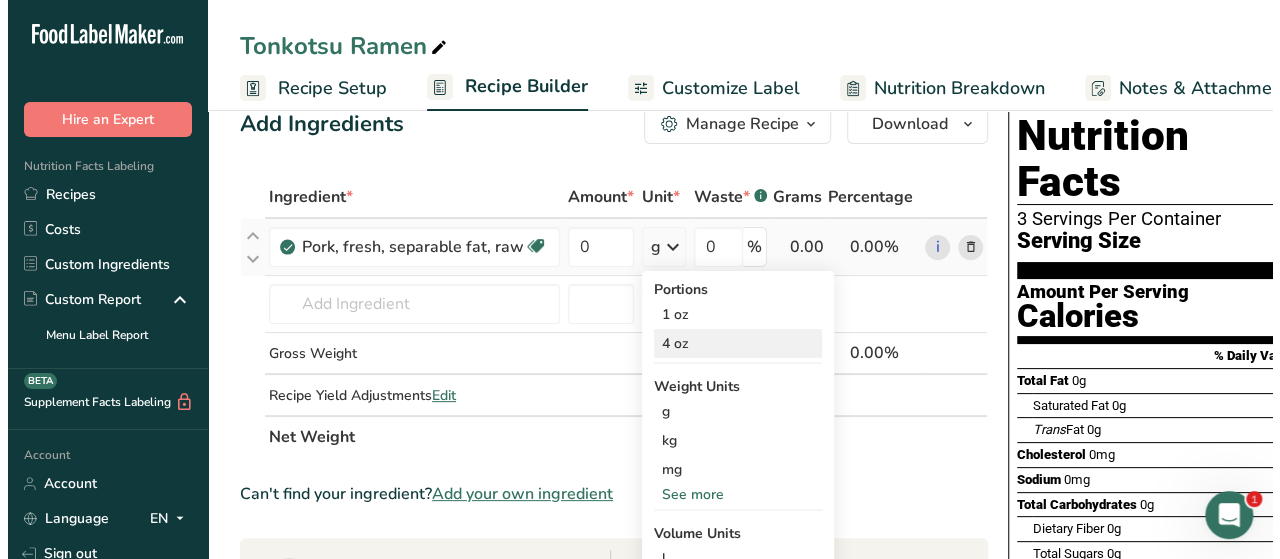 scroll, scrollTop: 25, scrollLeft: 0, axis: vertical 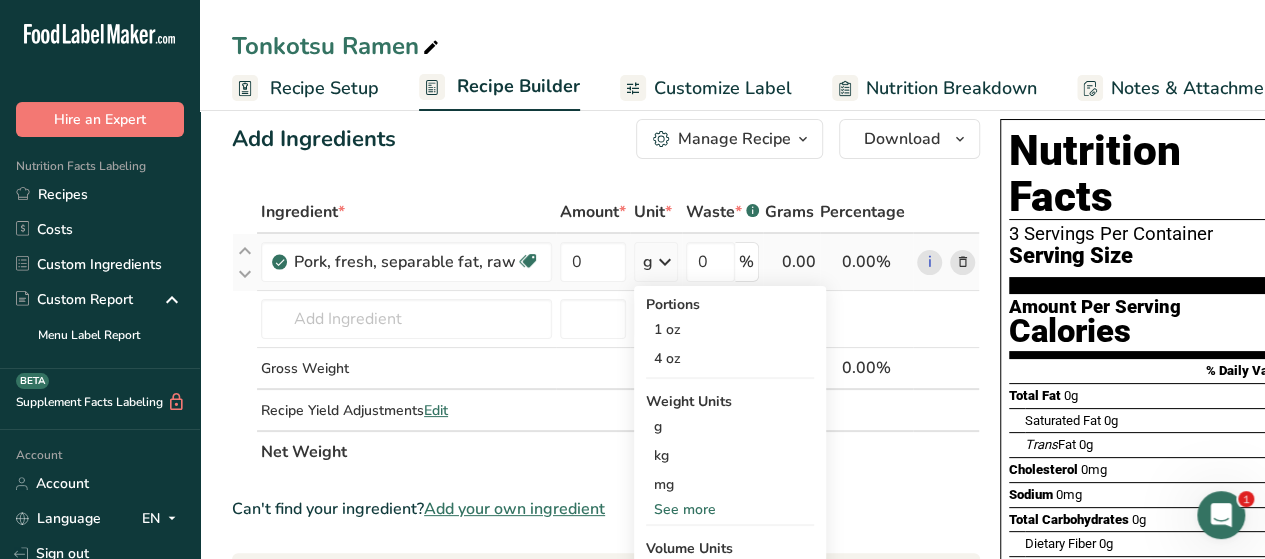 click on "Pork, fresh, separable fat, raw
Dairy free
Gluten free
Soy free" at bounding box center (406, 262) 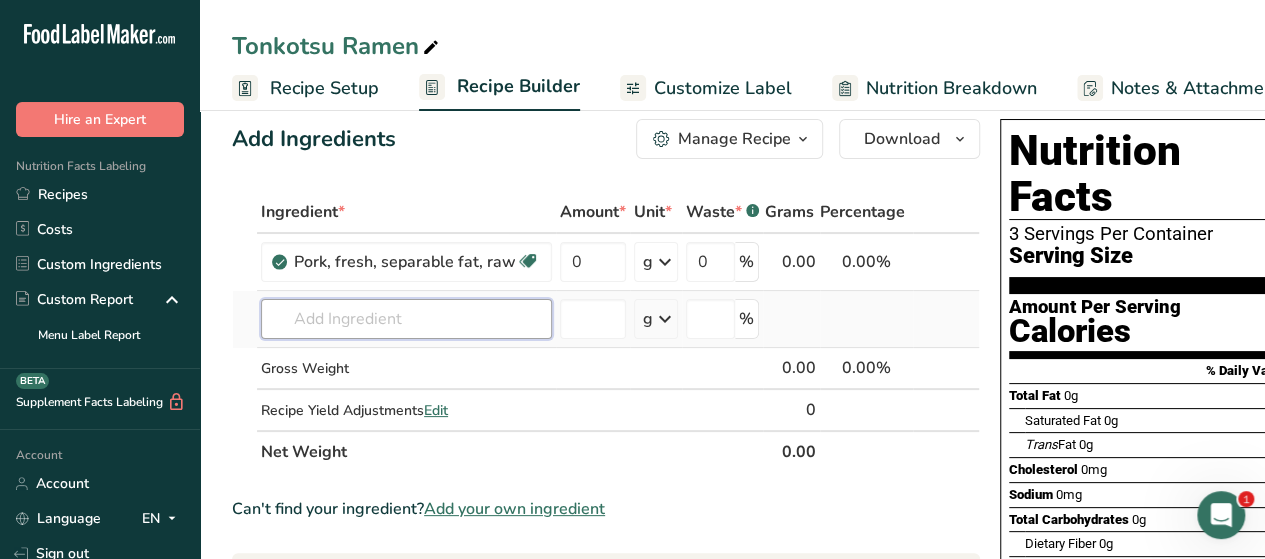 click at bounding box center [406, 319] 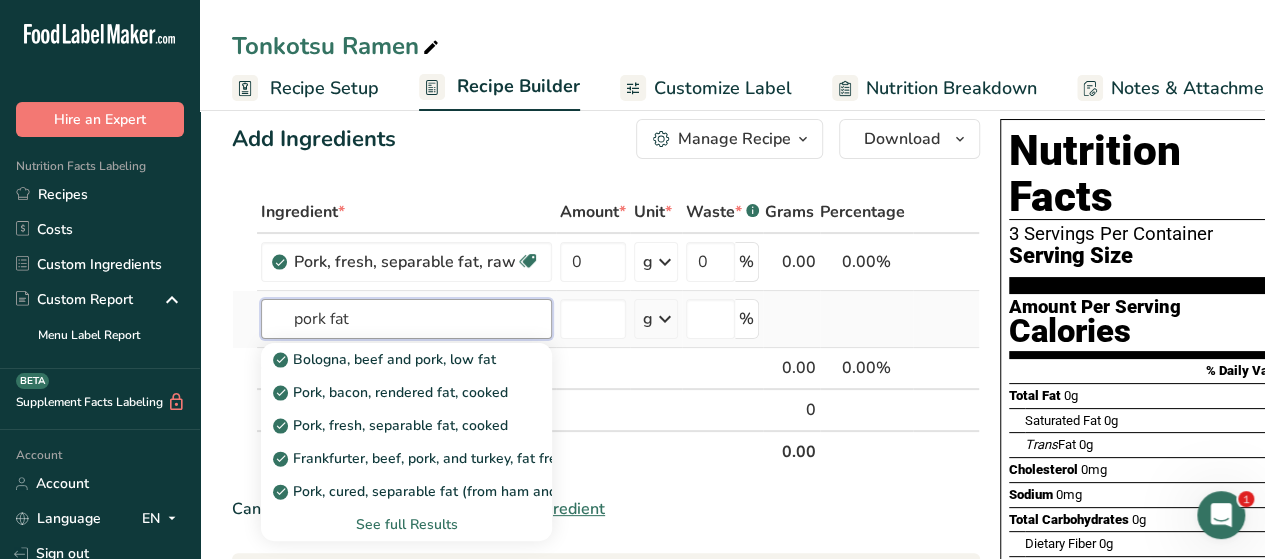 type on "pork fat" 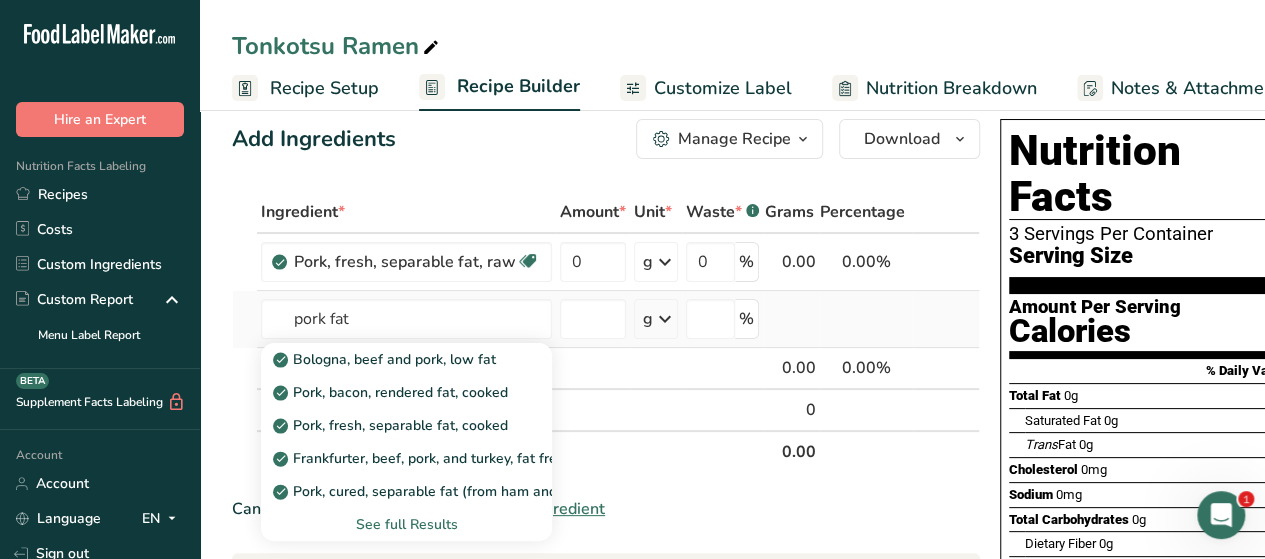 type 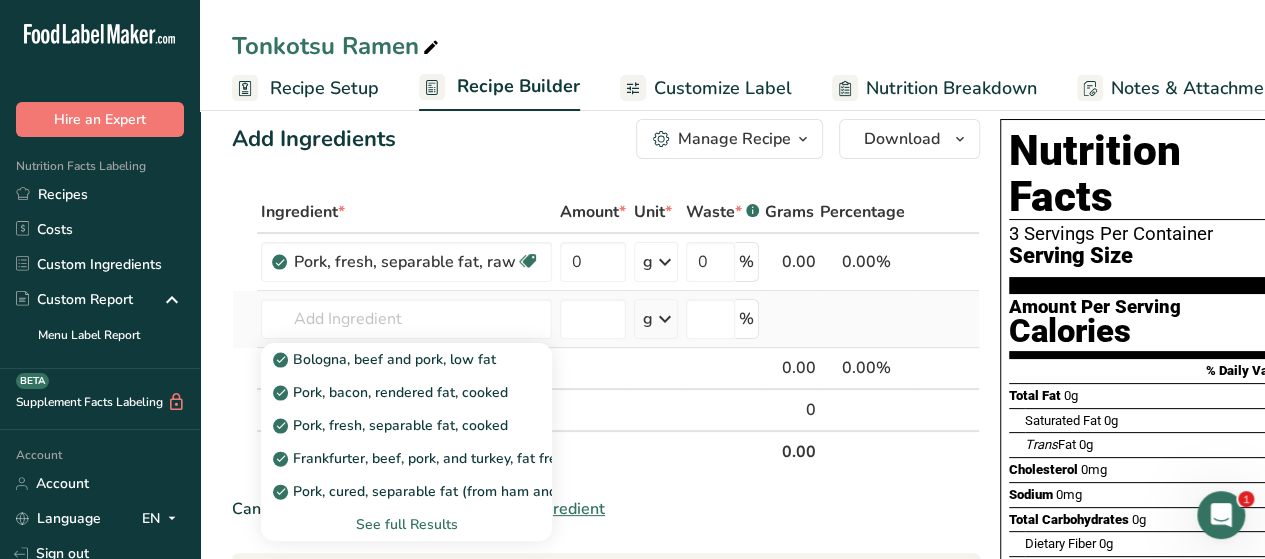 click on "See full Results" at bounding box center [406, 524] 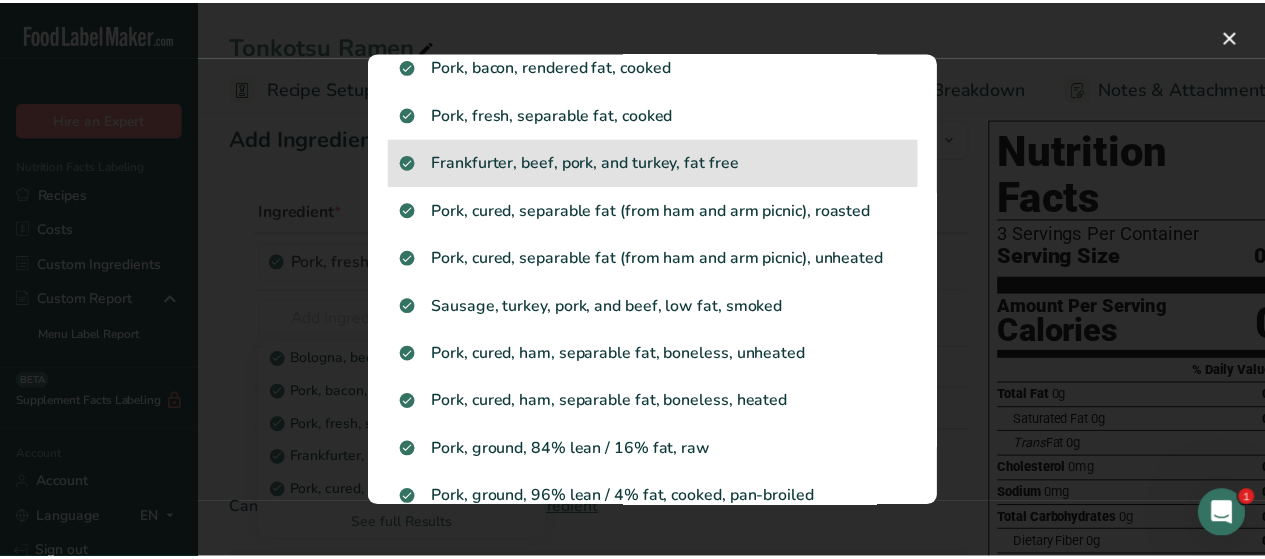 scroll, scrollTop: 0, scrollLeft: 0, axis: both 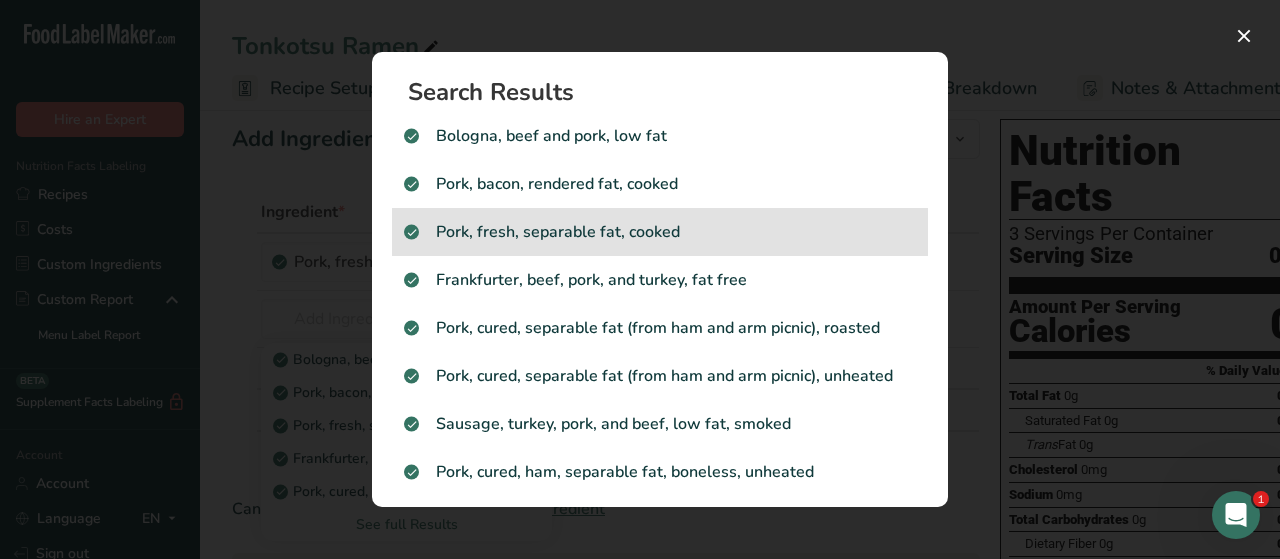 drag, startPoint x: 581, startPoint y: 235, endPoint x: 510, endPoint y: 230, distance: 71.17584 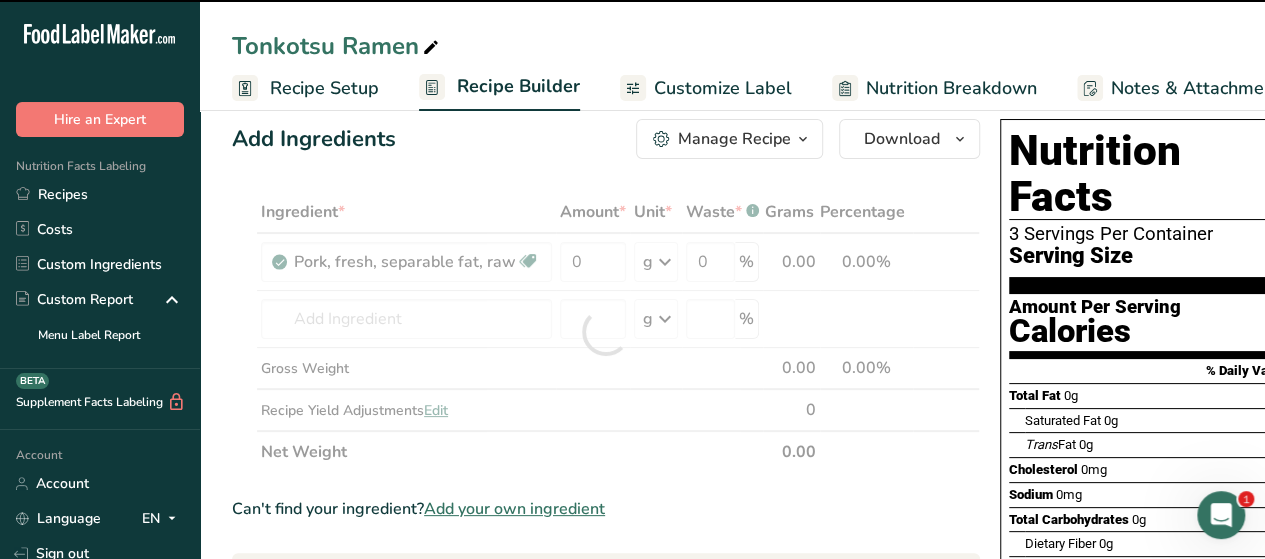 type on "0" 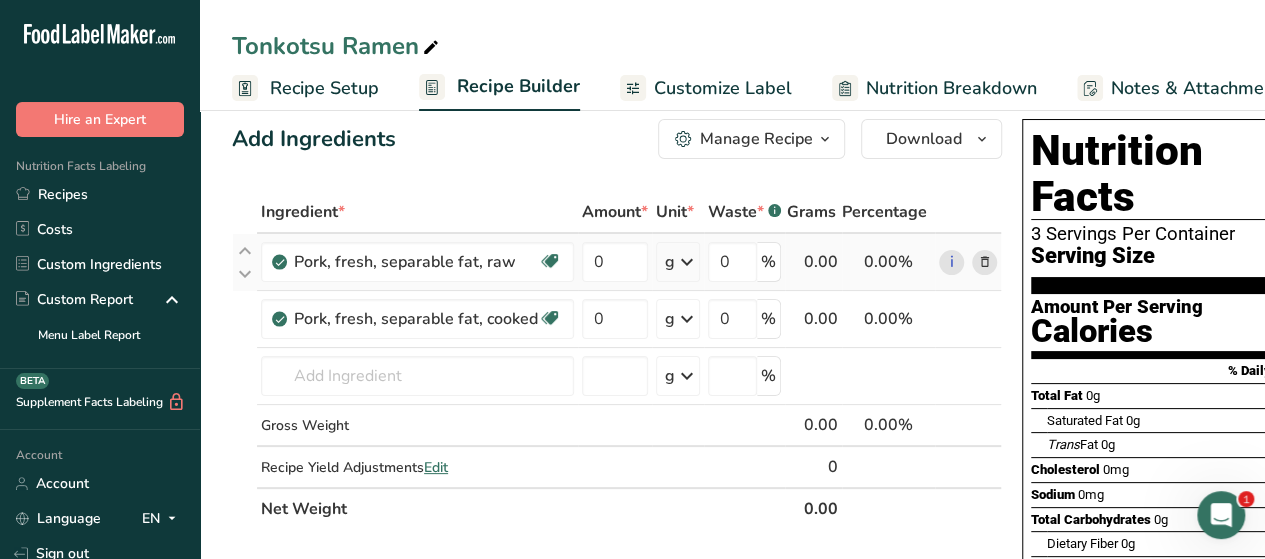 click at bounding box center [985, 262] 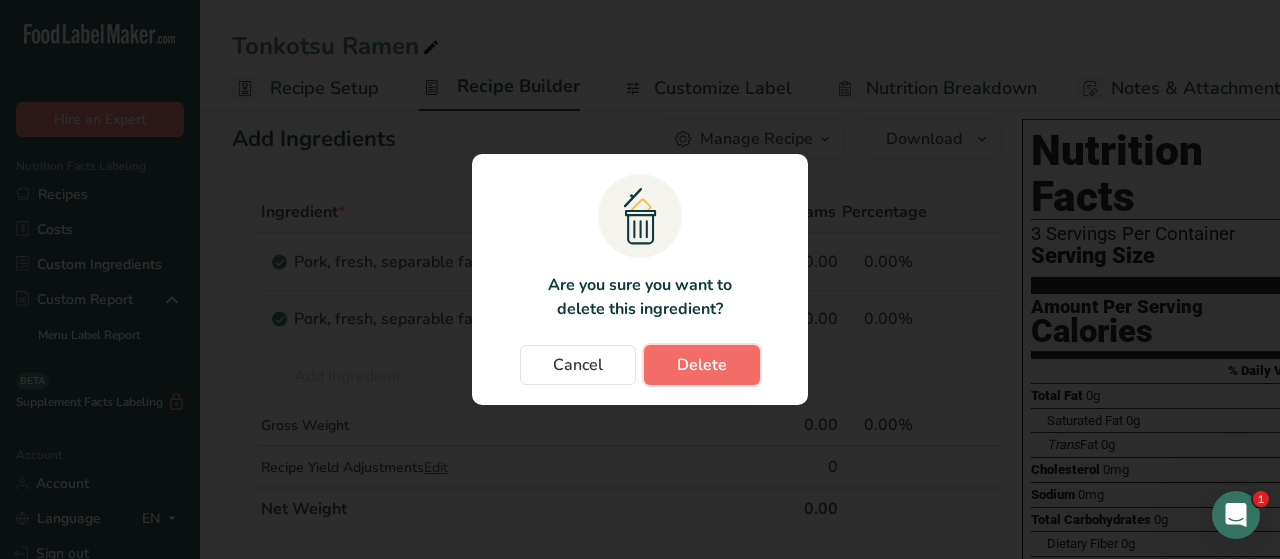 click on "Delete" at bounding box center (702, 365) 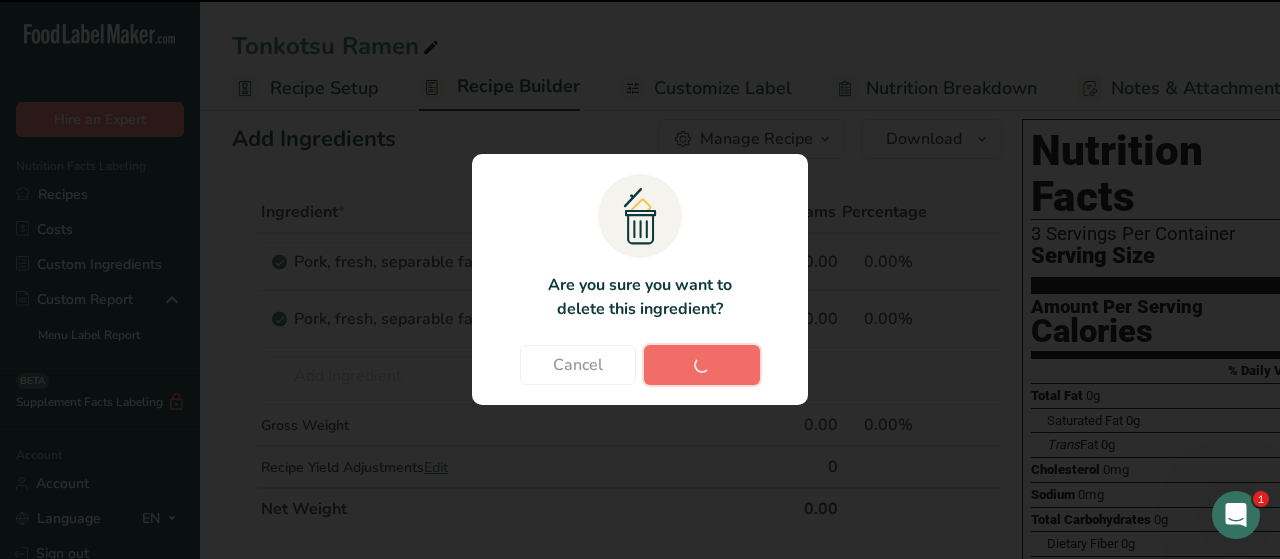 type 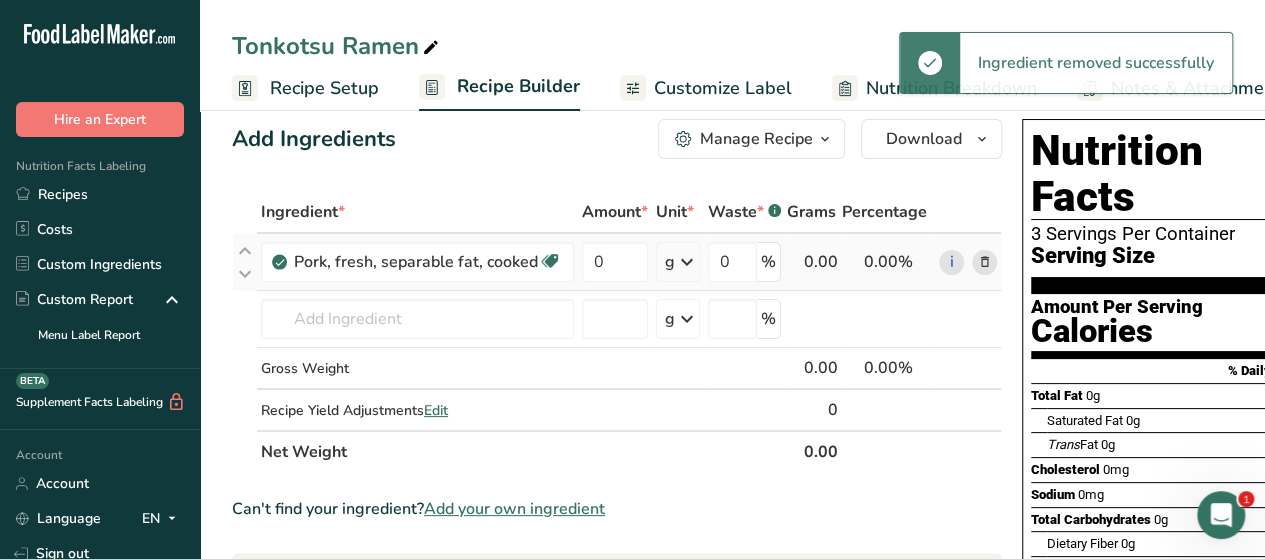 click at bounding box center (687, 262) 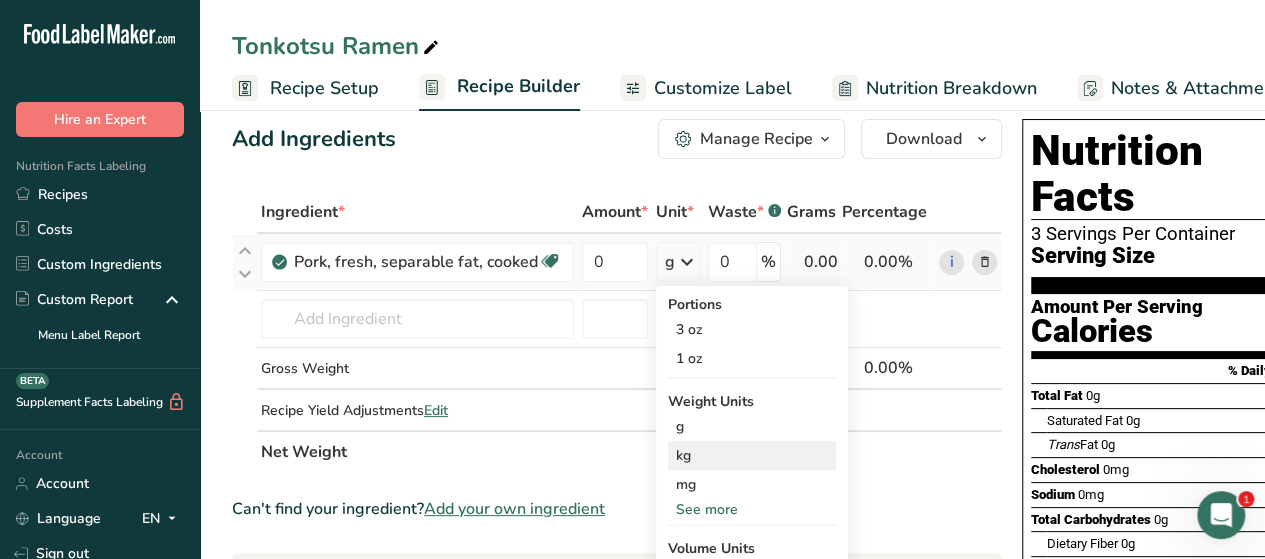 click on "kg" at bounding box center [752, 455] 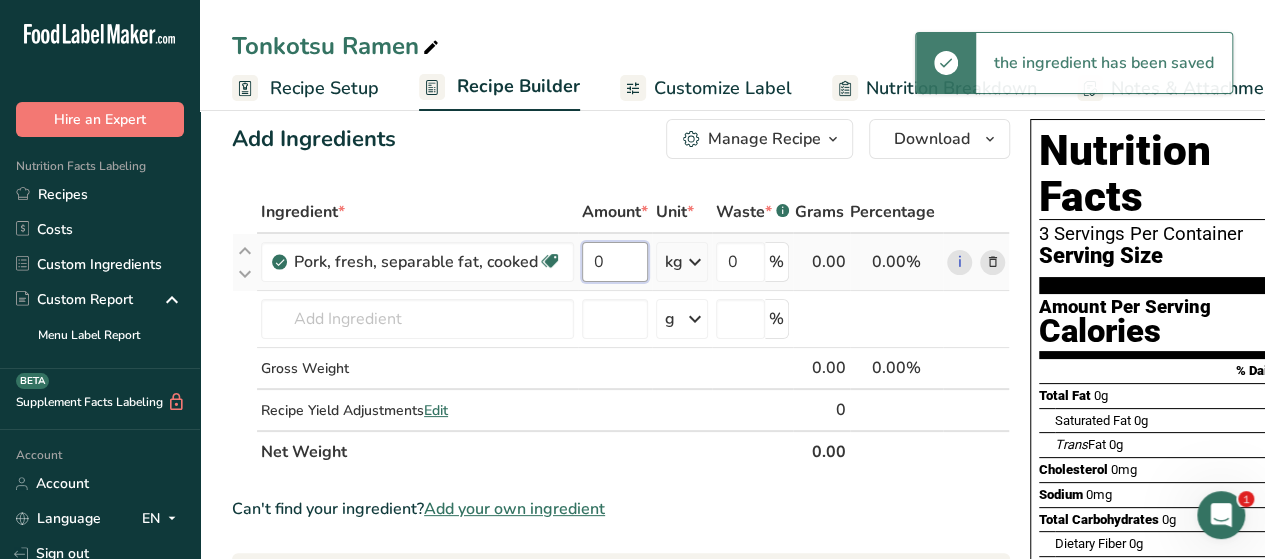 click on "0" at bounding box center (615, 262) 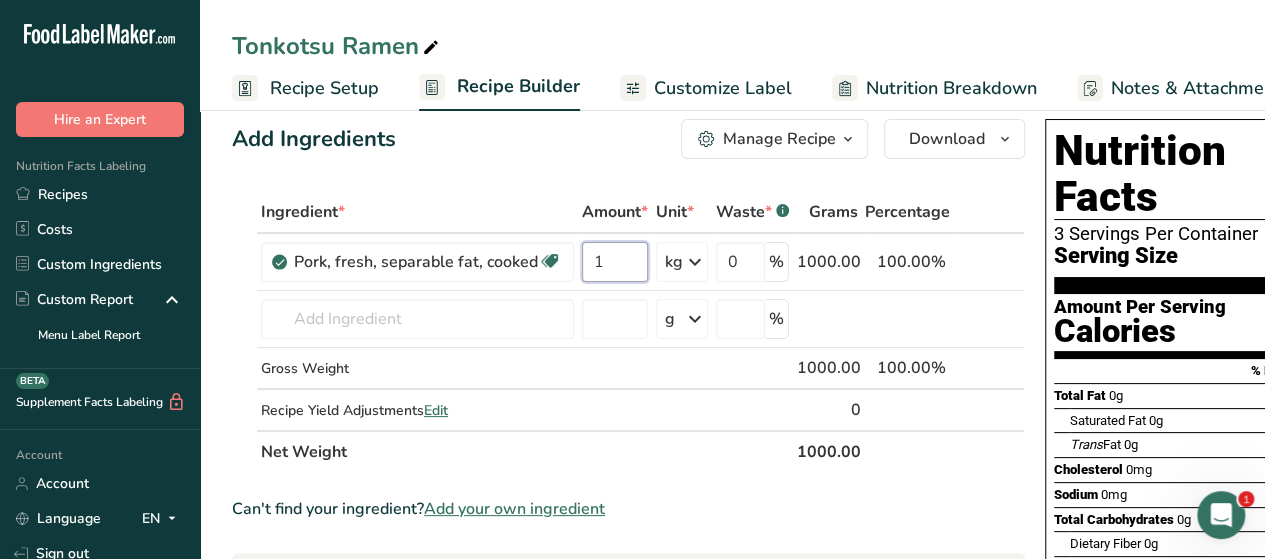 type on "1" 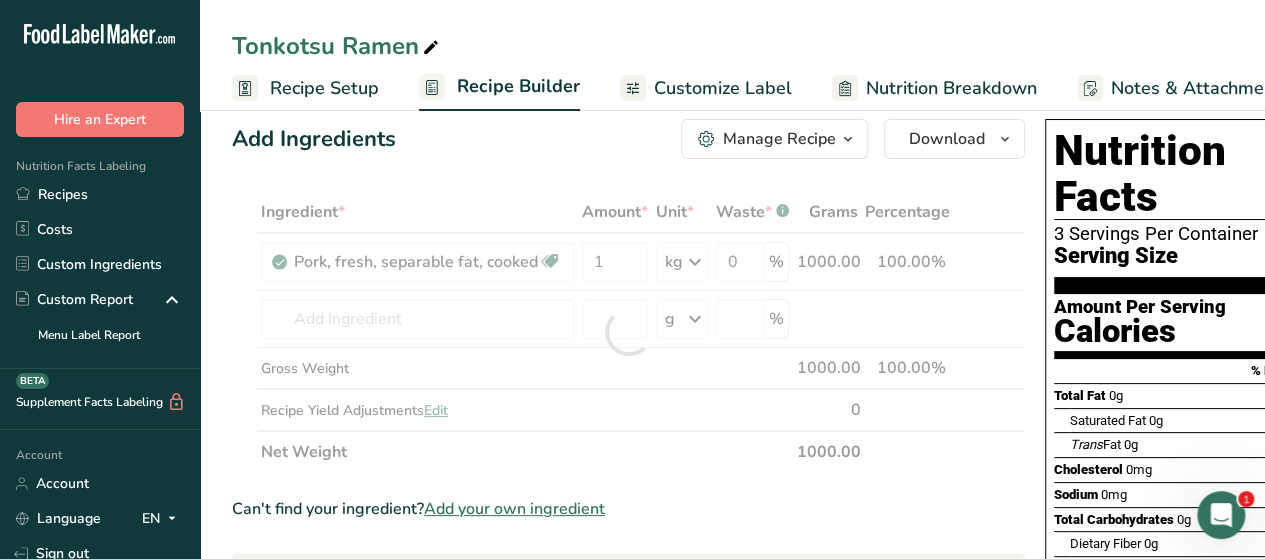 click on "Add Ingredients
Manage Recipe         Delete Recipe           Duplicate Recipe             Scale Recipe             Save as Sub-Recipe   .a-a{fill:#347362;}.b-a{fill:#fff;}                               Nutrition Breakdown                 Recipe Card
NEW
[MEDICAL_DATA] Pattern Report           Activity History
Download
Choose your preferred label style
Standard FDA label
Standard FDA label
The most common format for nutrition facts labels in compliance with the FDA's typeface, style and requirements
Tabular FDA label
A label format compliant with the FDA regulations presented in a tabular (horizontal) display.
Linear FDA label
A simple linear display for small sized packages.
Simplified FDA label" at bounding box center (634, 670) 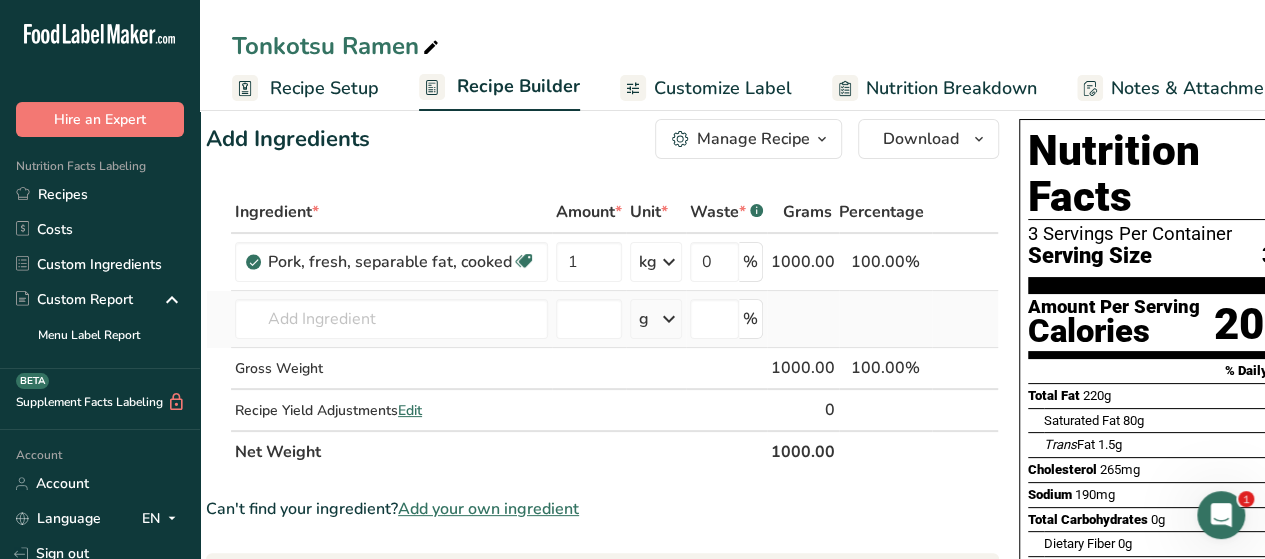 scroll, scrollTop: 0, scrollLeft: 26, axis: horizontal 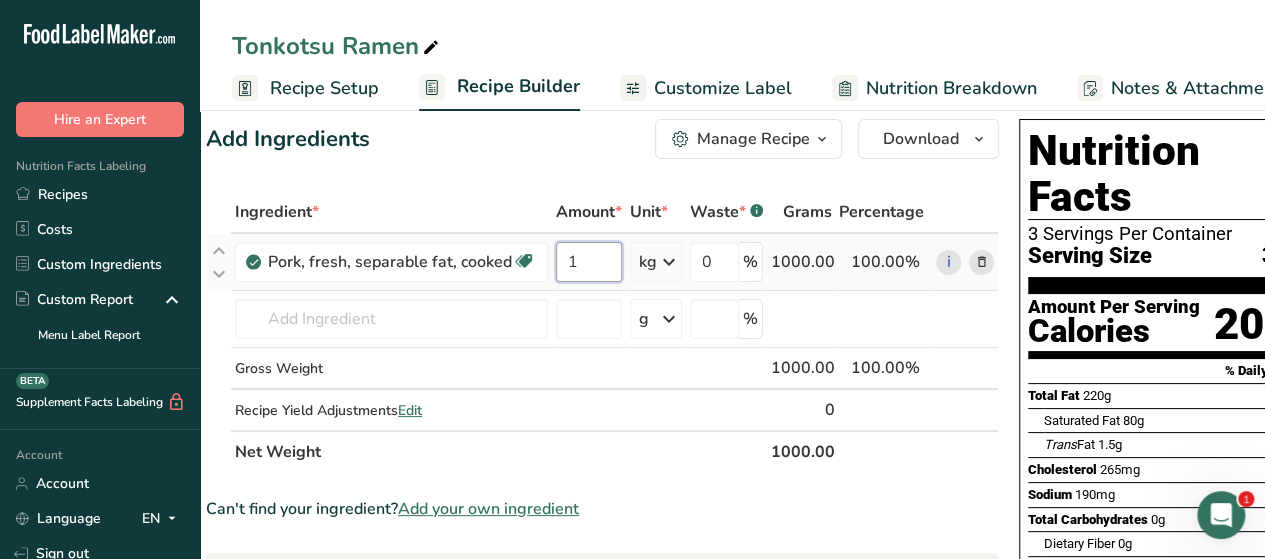 drag, startPoint x: 601, startPoint y: 267, endPoint x: 560, endPoint y: 257, distance: 42.201897 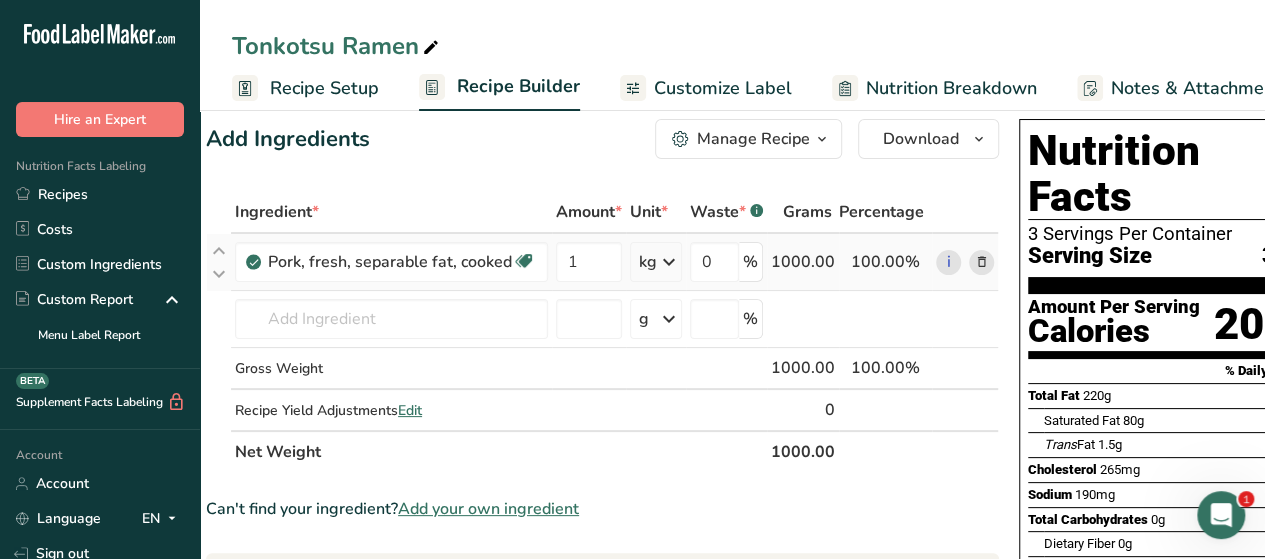 click on "Ingredient *
Amount *
Unit *
Waste *   .a-a{fill:#347362;}.b-a{fill:#fff;}          Grams
Percentage
Pork, fresh, separable fat, cooked
Dairy free
Gluten free
Soy free
1
kg
Portions
3 oz
1 oz
Weight Units
g
kg
mg
See more
Volume Units
l
Volume units require a density conversion. If you know your ingredient's density enter it below. Otherwise, click on "RIA" our AI Regulatory bot - she will be able to help you
lb/ft3
g/cm3
Confirm
mL
lb/ft3
g/cm3" at bounding box center (602, 332) 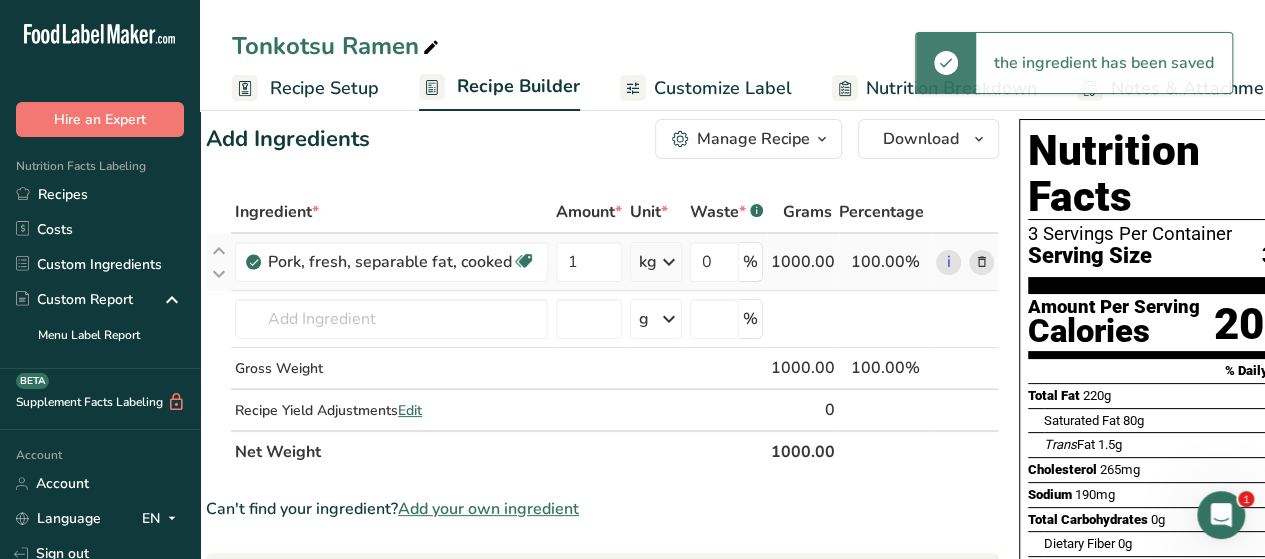 click at bounding box center [982, 262] 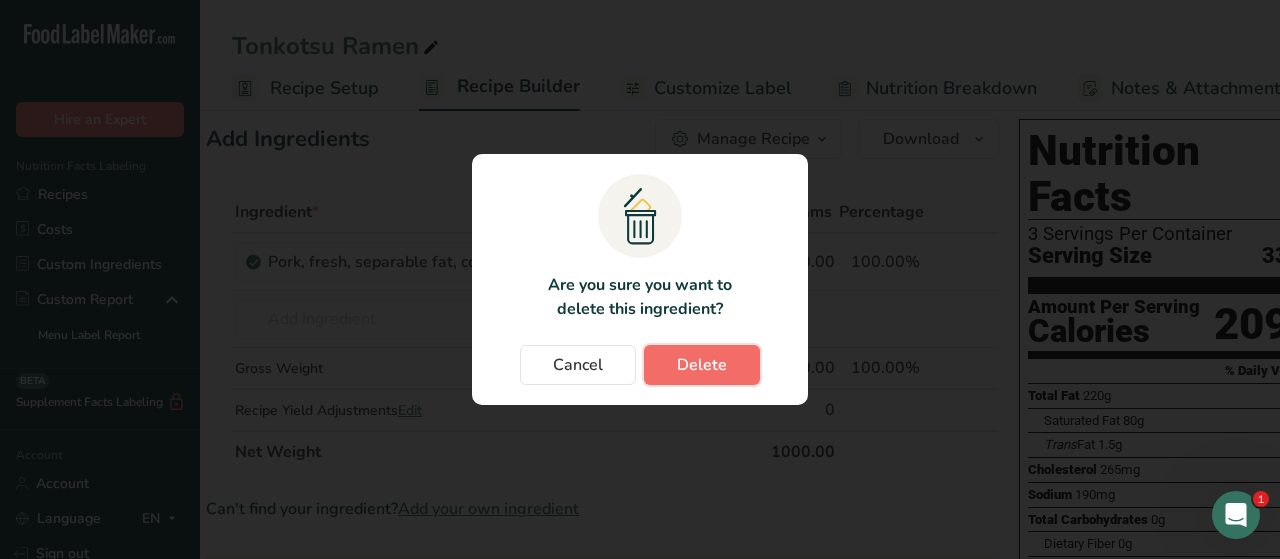 click on "Delete" at bounding box center (702, 365) 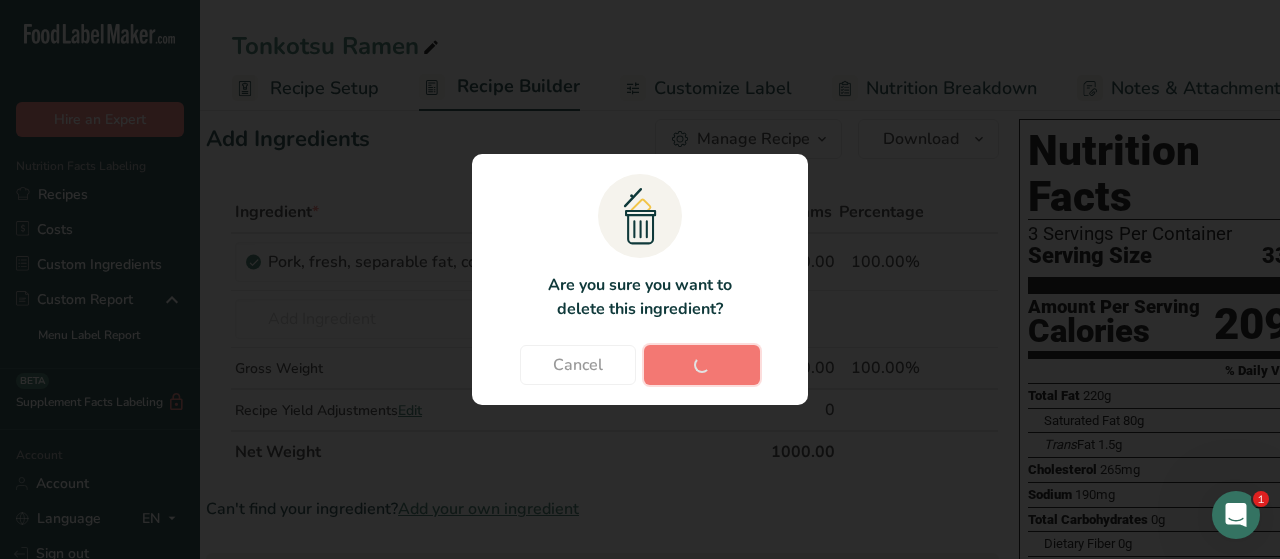 type 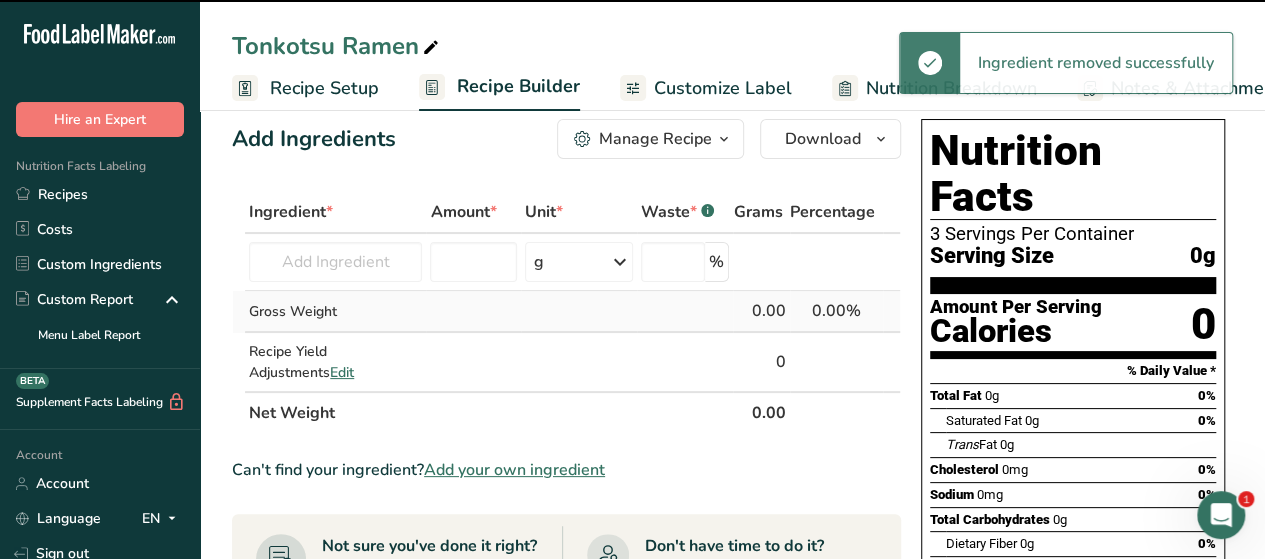 scroll, scrollTop: 0, scrollLeft: 0, axis: both 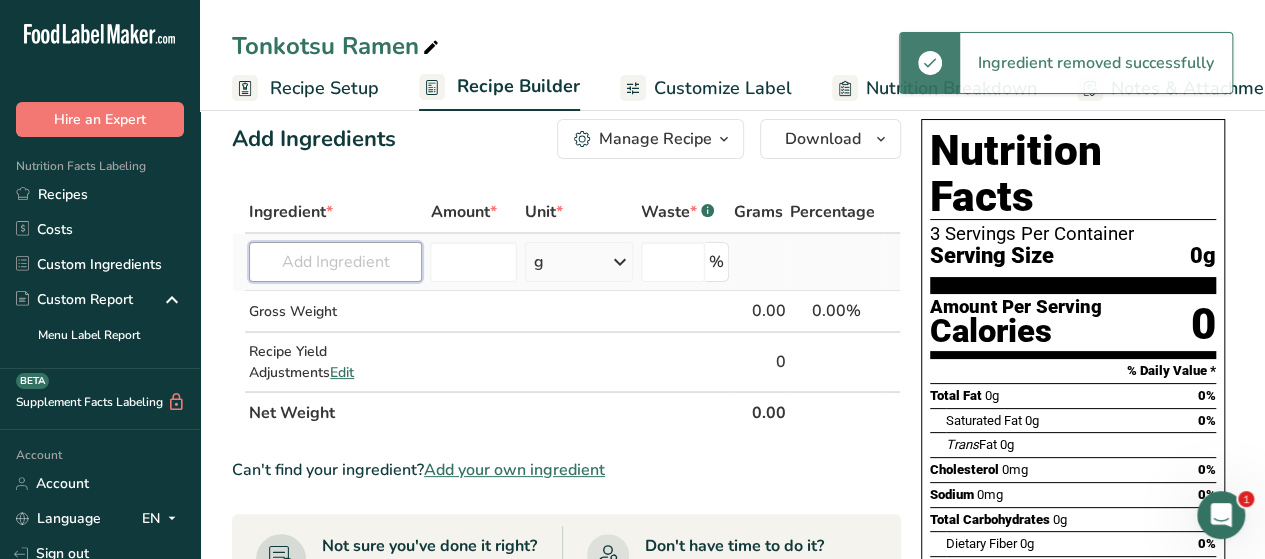 click at bounding box center (335, 262) 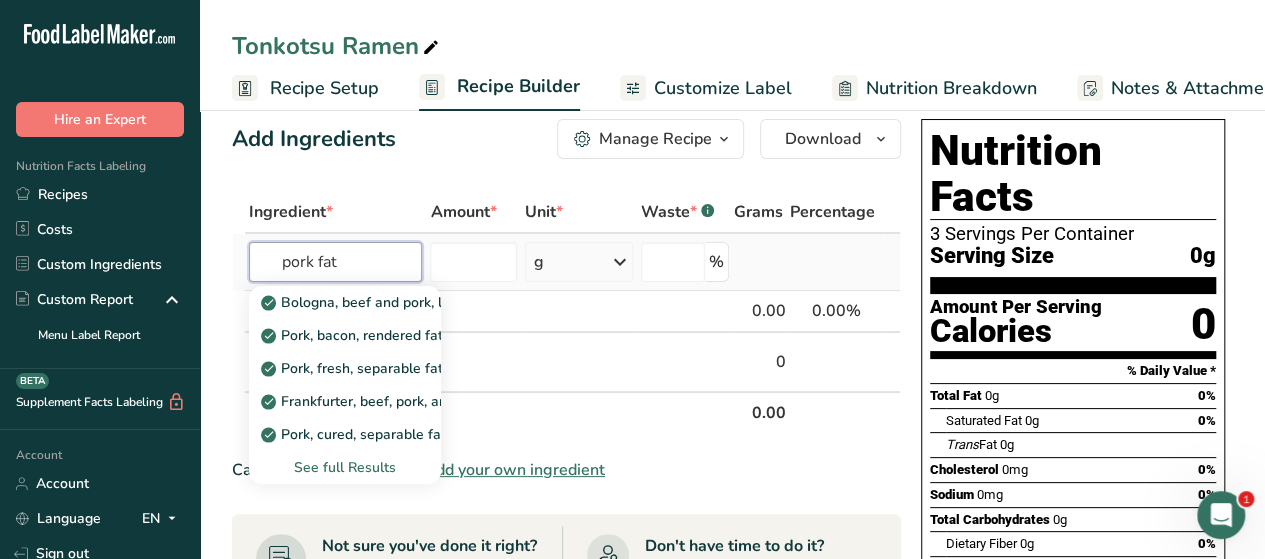 type on "pork fat" 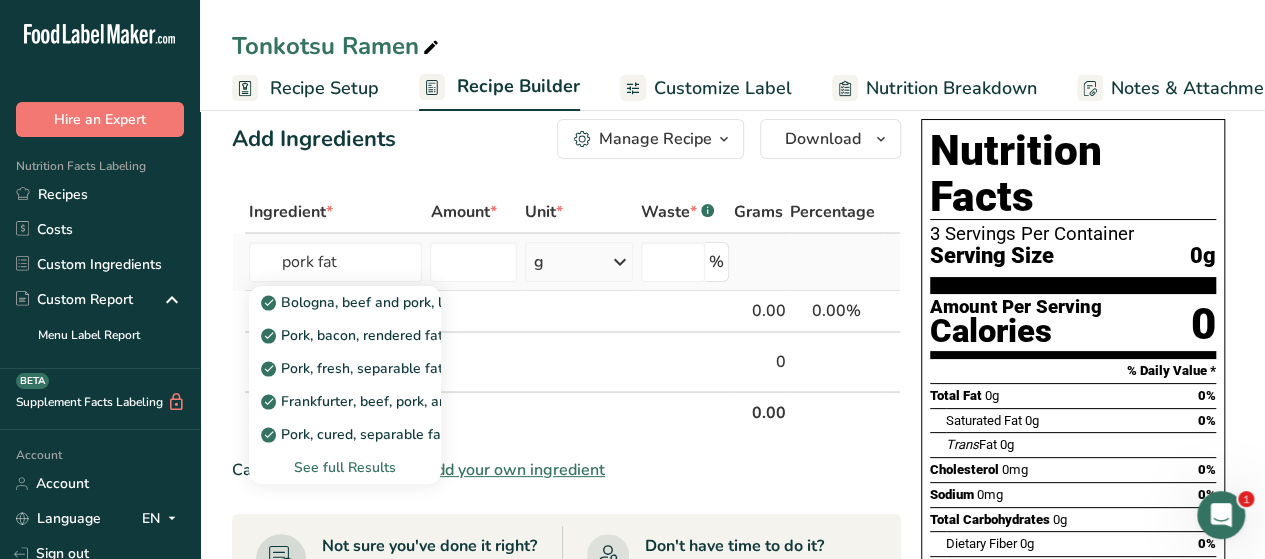 type 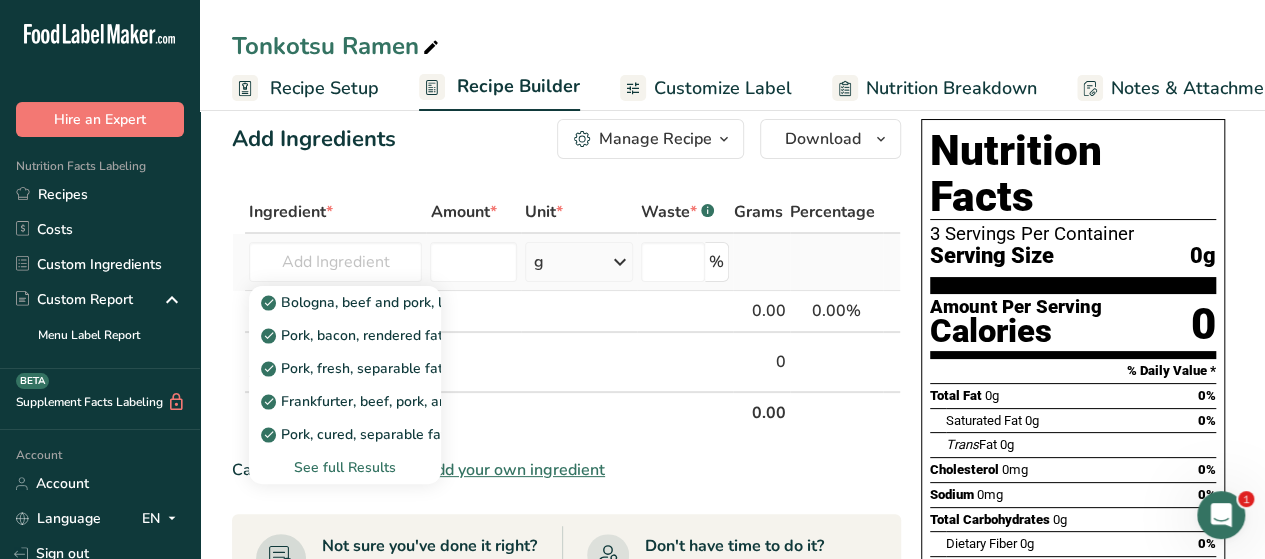 click on "See full Results" at bounding box center (345, 467) 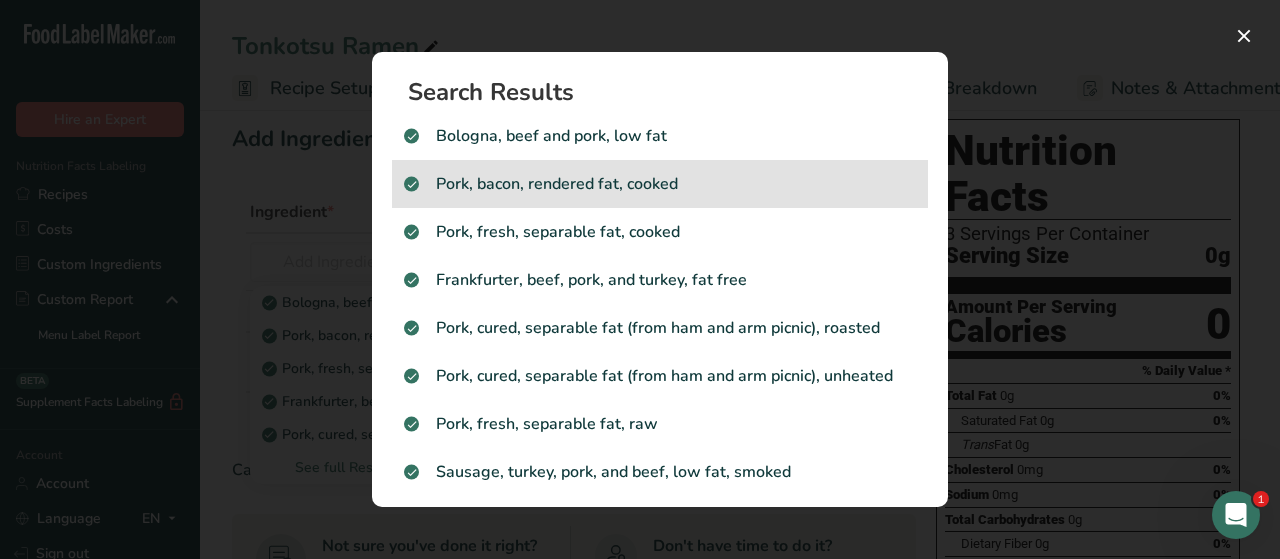 click on "Pork, bacon, rendered fat, cooked" at bounding box center (660, 184) 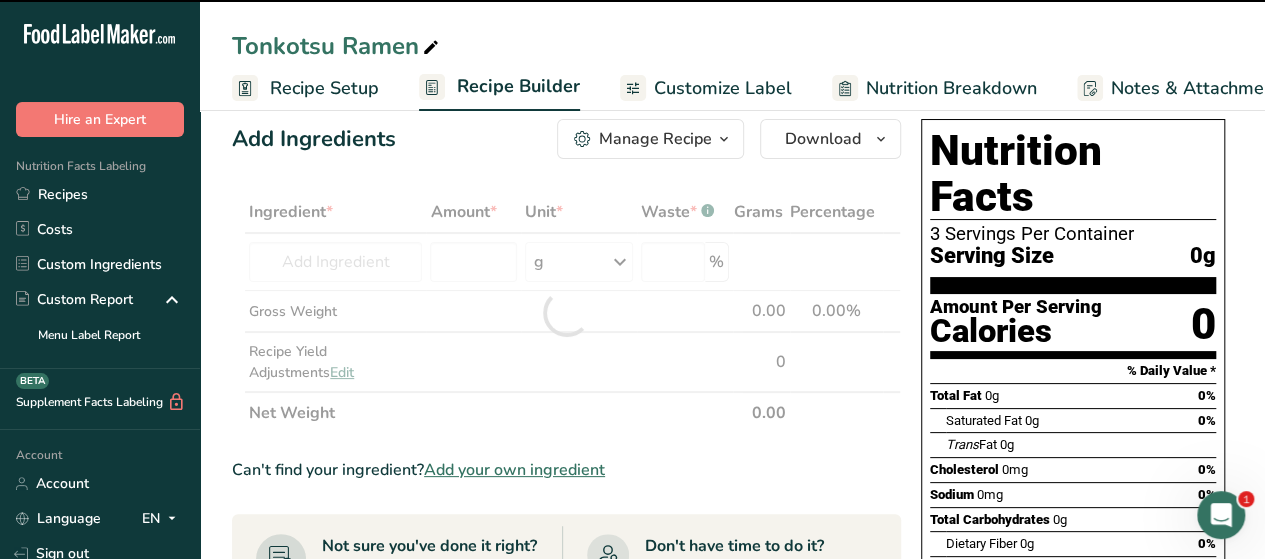 type on "0" 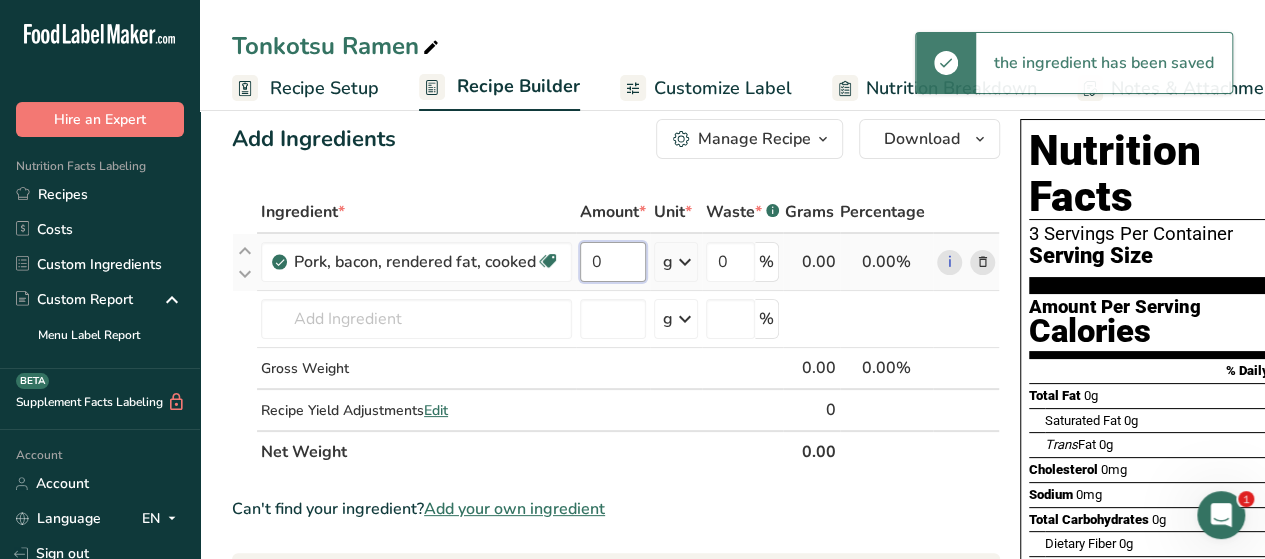 click on "0" at bounding box center (613, 262) 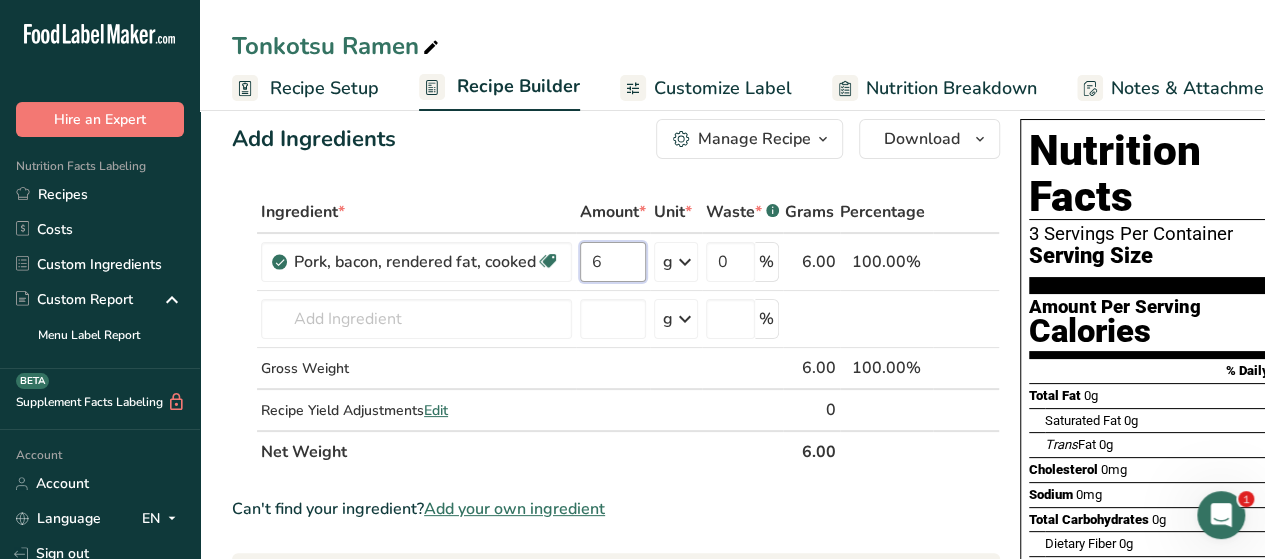 type on "6" 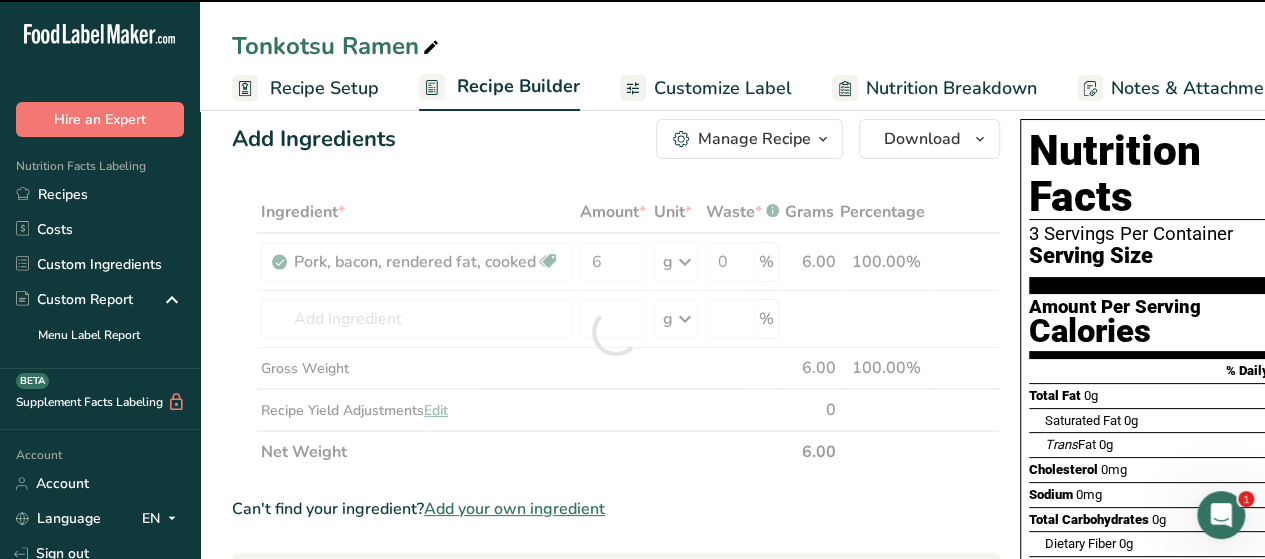 click on "Add Ingredients
Manage Recipe         Delete Recipe           Duplicate Recipe             Scale Recipe             Save as Sub-Recipe   .a-a{fill:#347362;}.b-a{fill:#fff;}                               Nutrition Breakdown                 Recipe Card
NEW
[MEDICAL_DATA] Pattern Report           Activity History
Download
Choose your preferred label style
Standard FDA label
Standard FDA label
The most common format for nutrition facts labels in compliance with the FDA's typeface, style and requirements
Tabular FDA label
A label format compliant with the FDA regulations presented in a tabular (horizontal) display.
Linear FDA label
A simple linear display for small sized packages.
Simplified FDA label" at bounding box center (616, 139) 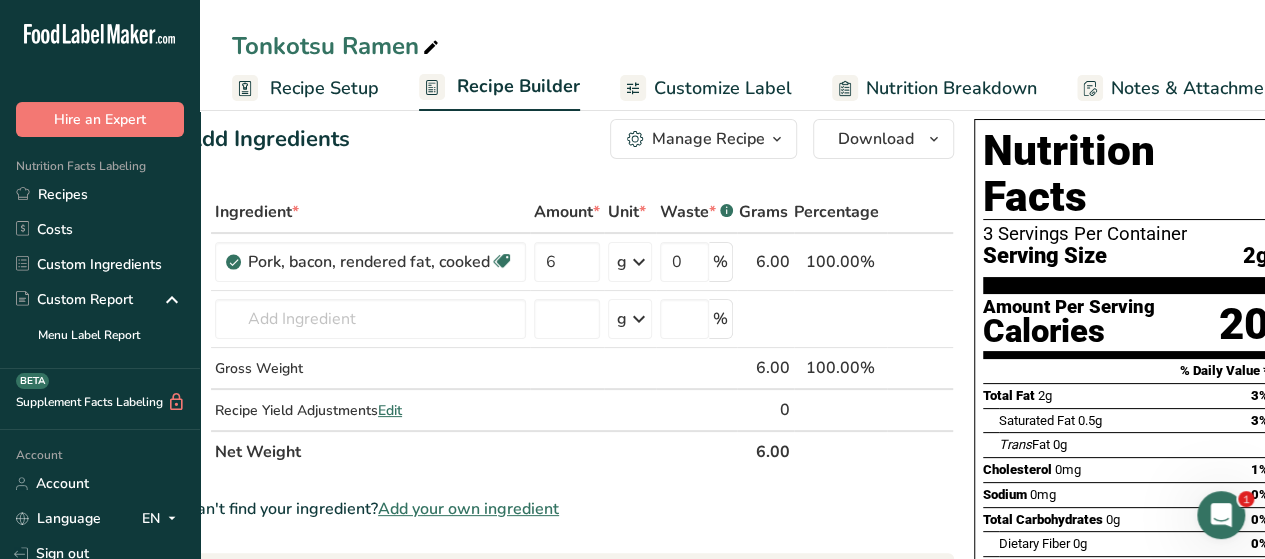 scroll, scrollTop: 0, scrollLeft: 43, axis: horizontal 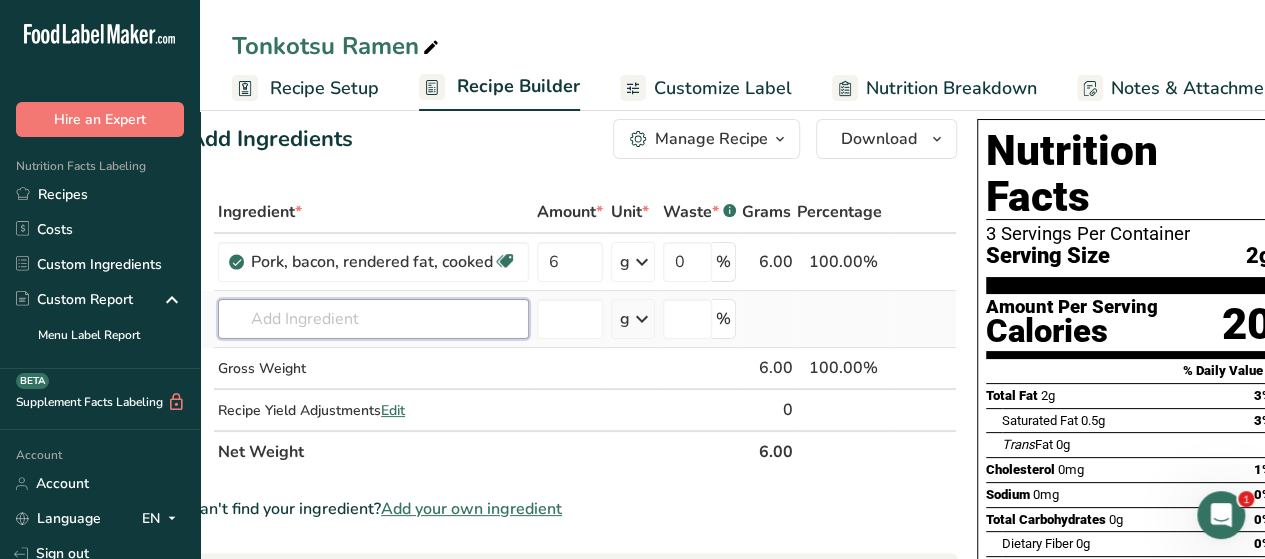 click at bounding box center [373, 319] 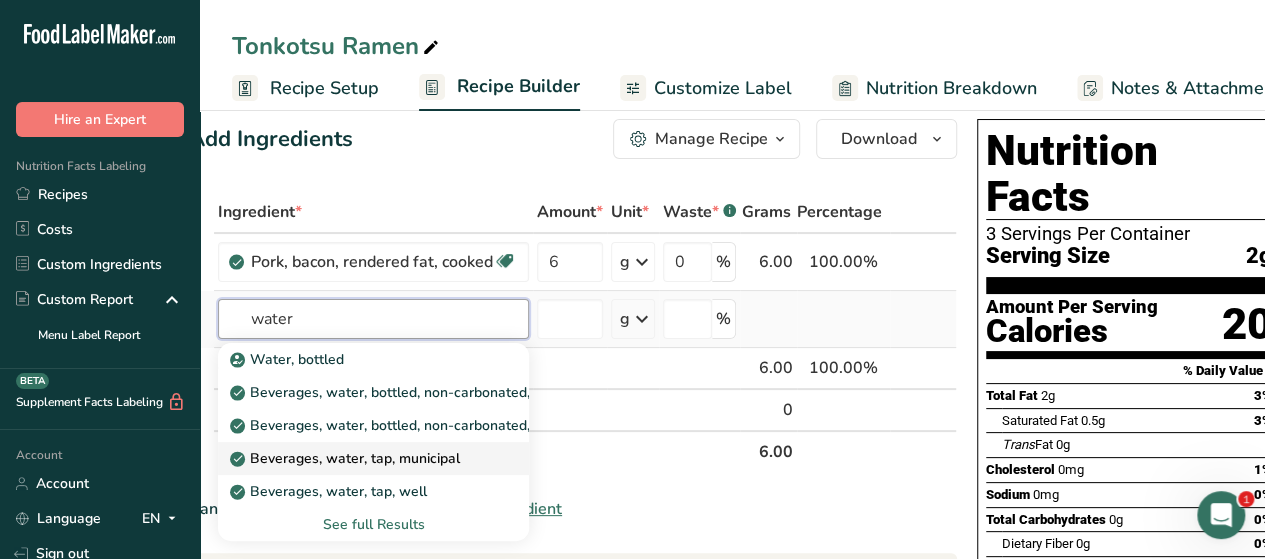 type on "water" 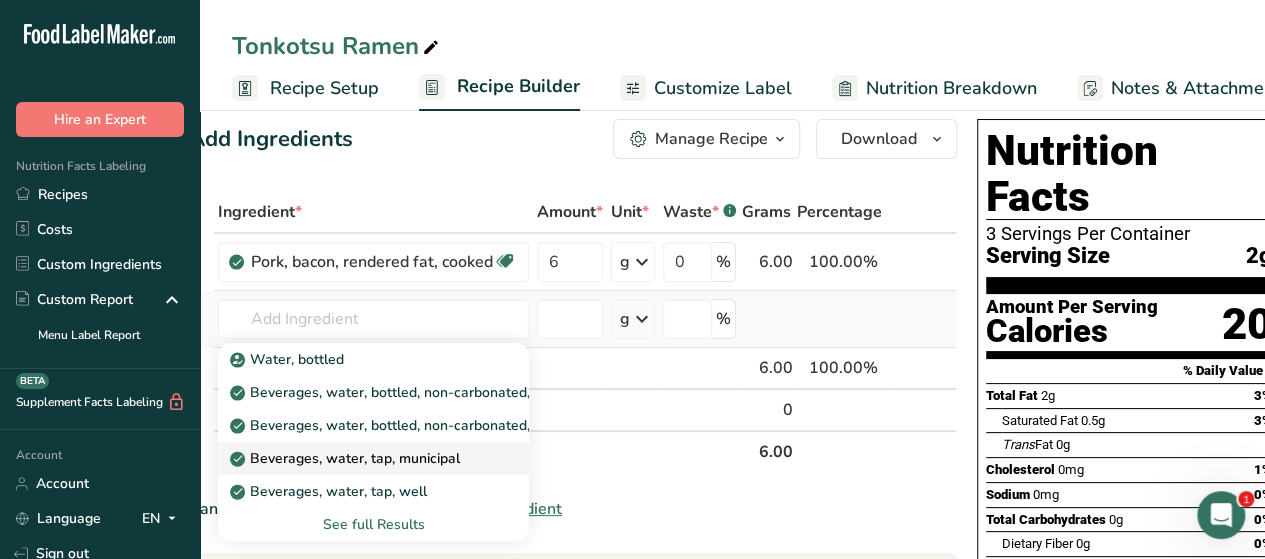 click on "Beverages, water, tap, municipal" at bounding box center (347, 458) 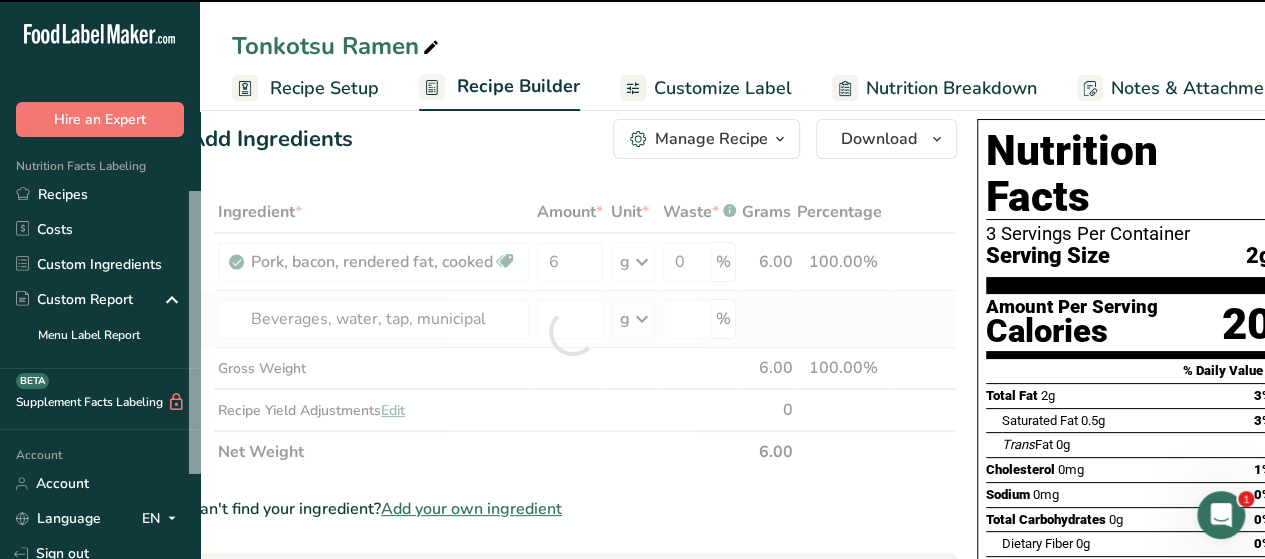 type on "0" 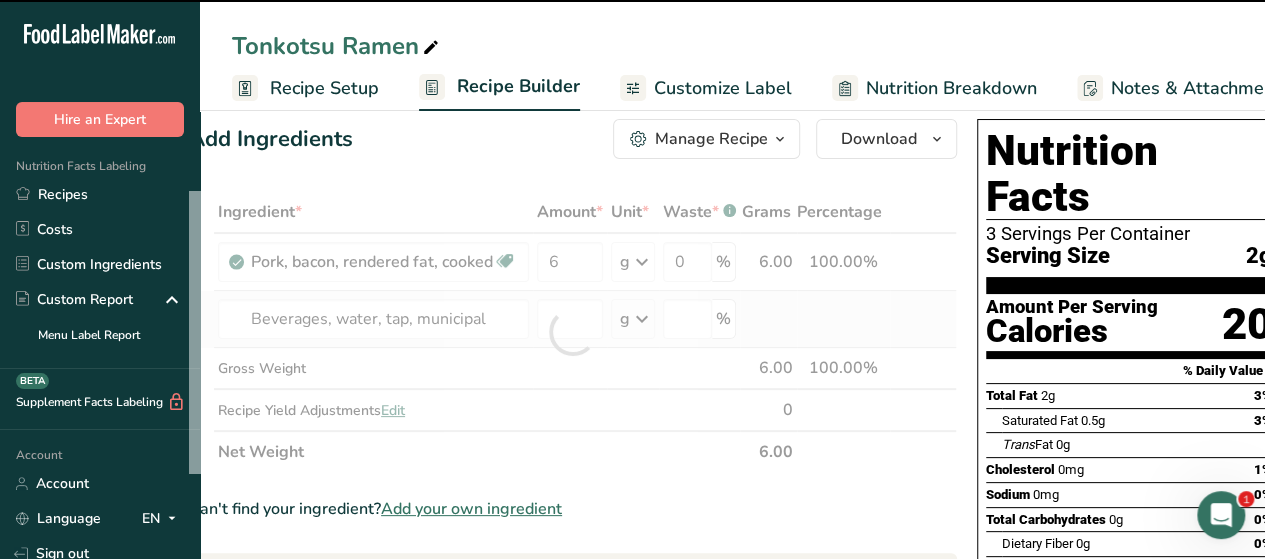 type on "0" 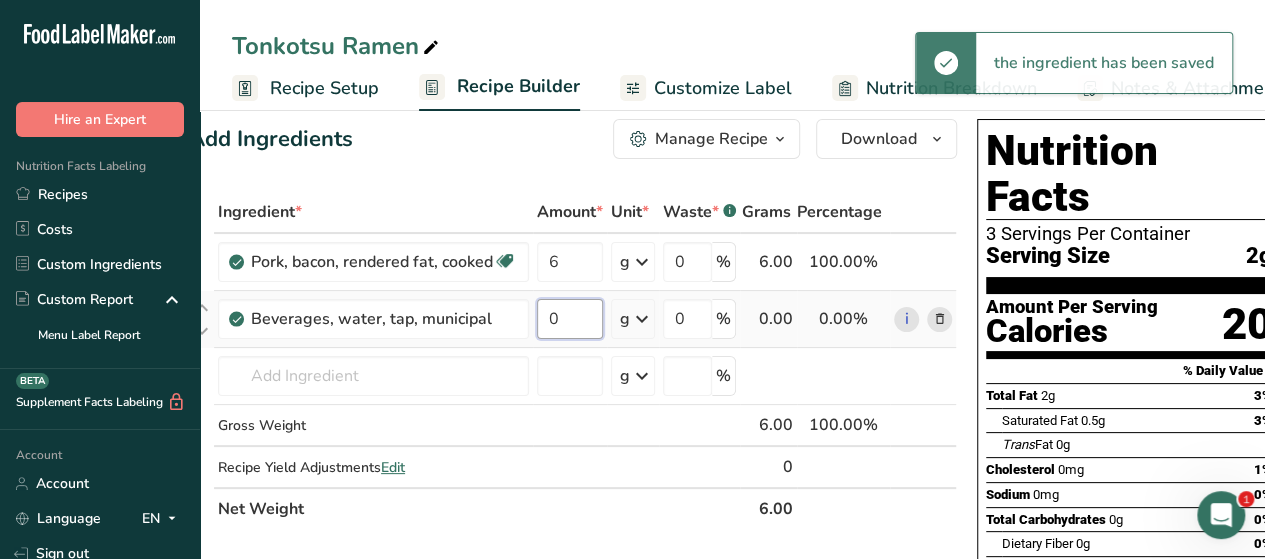 click on "0" at bounding box center (570, 319) 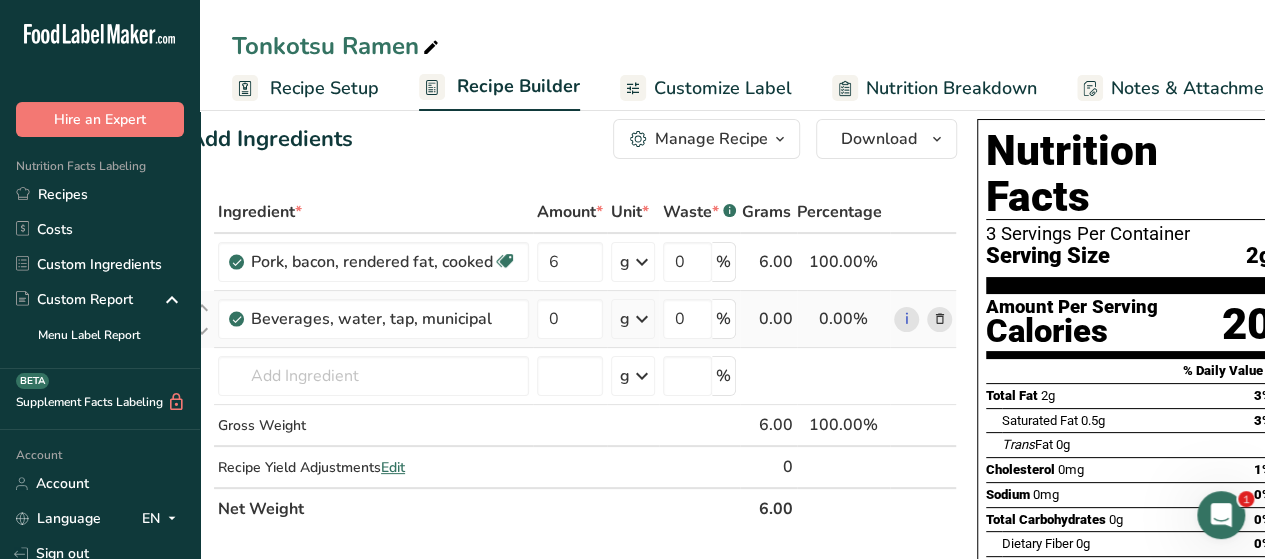 click on "Ingredient *
Amount *
Unit *
Waste *   .a-a{fill:#347362;}.b-a{fill:#fff;}          Grams
Percentage
Pork, bacon, rendered fat, cooked
Dairy free
Gluten free
Soy free
6
g
Portions
3 oz
Weight Units
g
kg
mg
See more
Volume Units
l
Volume units require a density conversion. If you know your ingredient's density enter it below. Otherwise, click on "RIA" our AI Regulatory bot - she will be able to help you
lb/ft3
g/cm3
Confirm
mL
lb/ft3
g/cm3
fl oz" at bounding box center [573, 360] 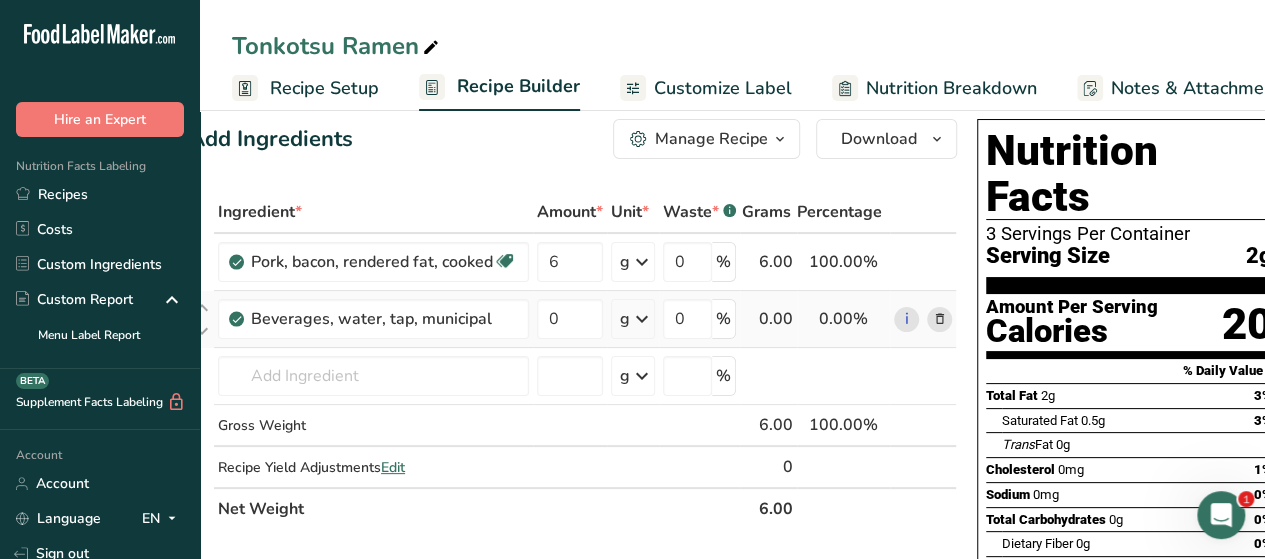 click at bounding box center [642, 319] 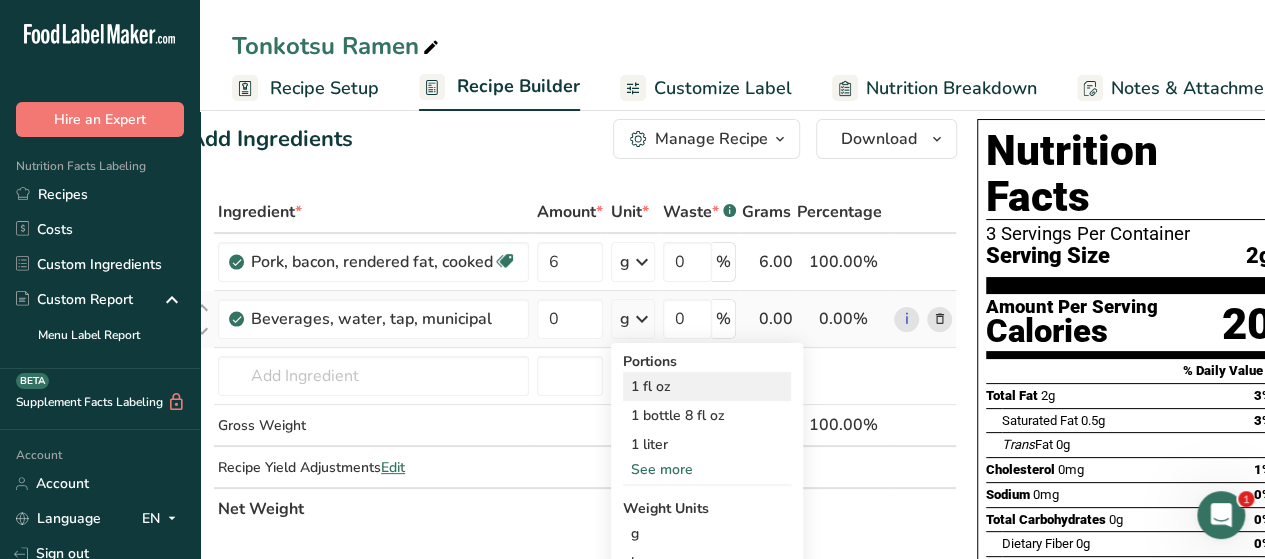 click on "1 fl oz" at bounding box center [707, 386] 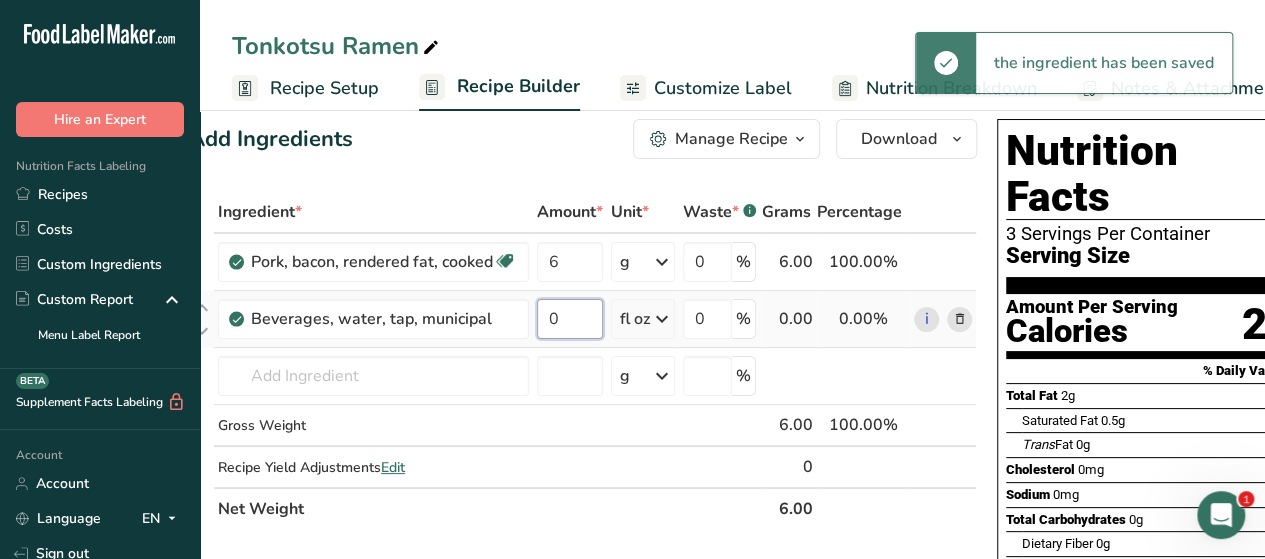 click on "0" at bounding box center (570, 319) 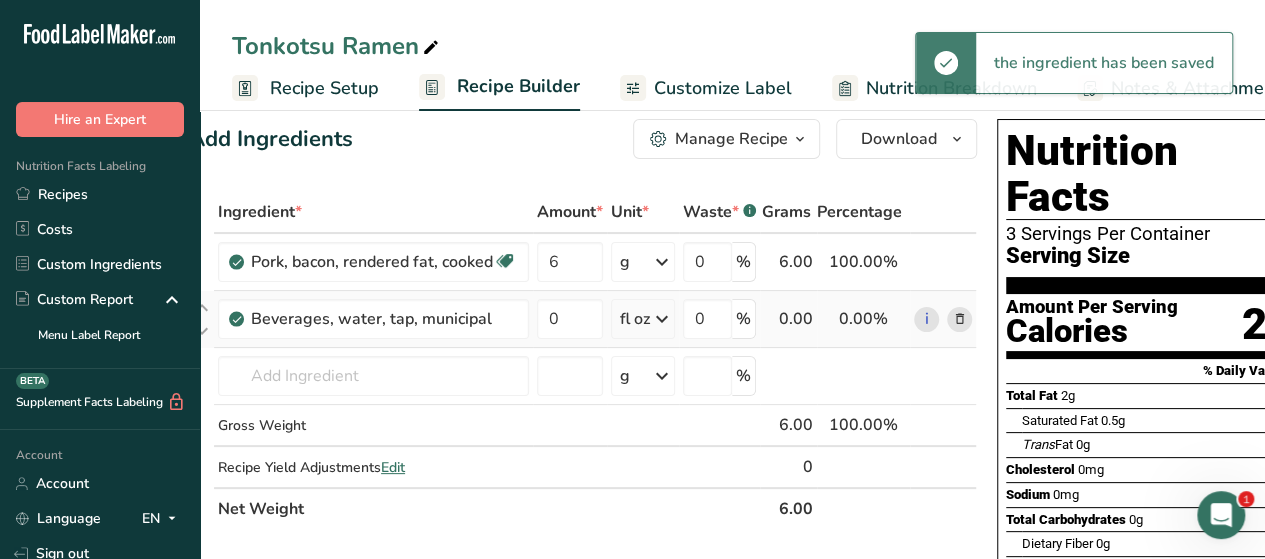click on "Ingredient *
Amount *
Unit *
Waste *   .a-a{fill:#347362;}.b-a{fill:#fff;}          Grams
Percentage
Pork, bacon, rendered fat, cooked
Dairy free
Gluten free
Soy free
6
g
Portions
3 oz
Weight Units
g
kg
mg
See more
Volume Units
l
Volume units require a density conversion. If you know your ingredient's density enter it below. Otherwise, click on "RIA" our AI Regulatory bot - she will be able to help you
lb/ft3
g/cm3
Confirm
mL
lb/ft3
g/cm3
fl oz" at bounding box center [583, 360] 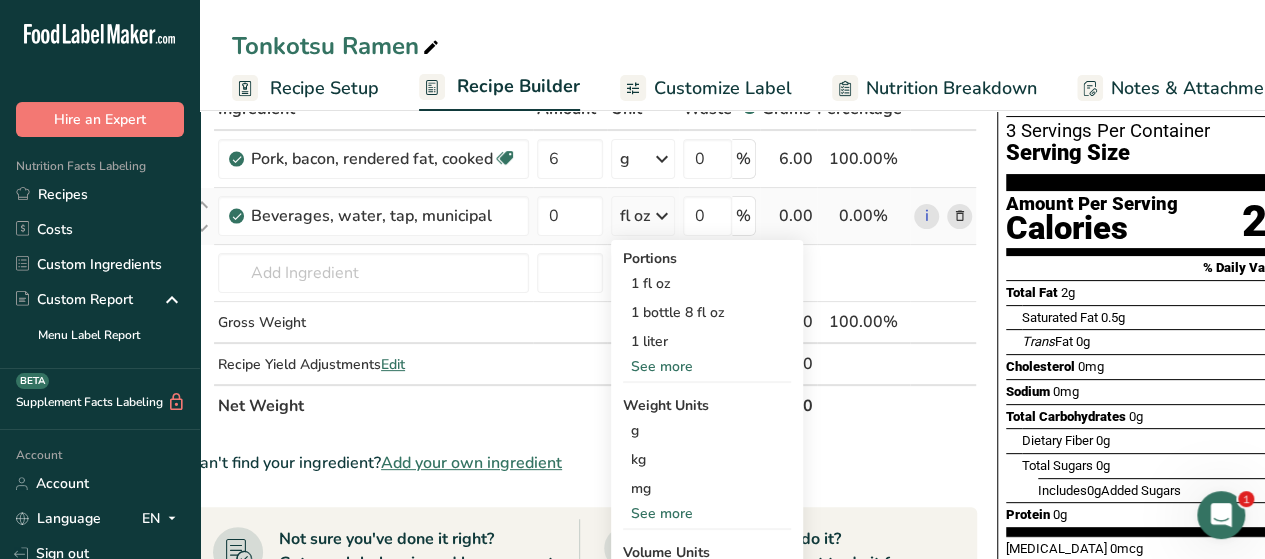 scroll, scrollTop: 129, scrollLeft: 0, axis: vertical 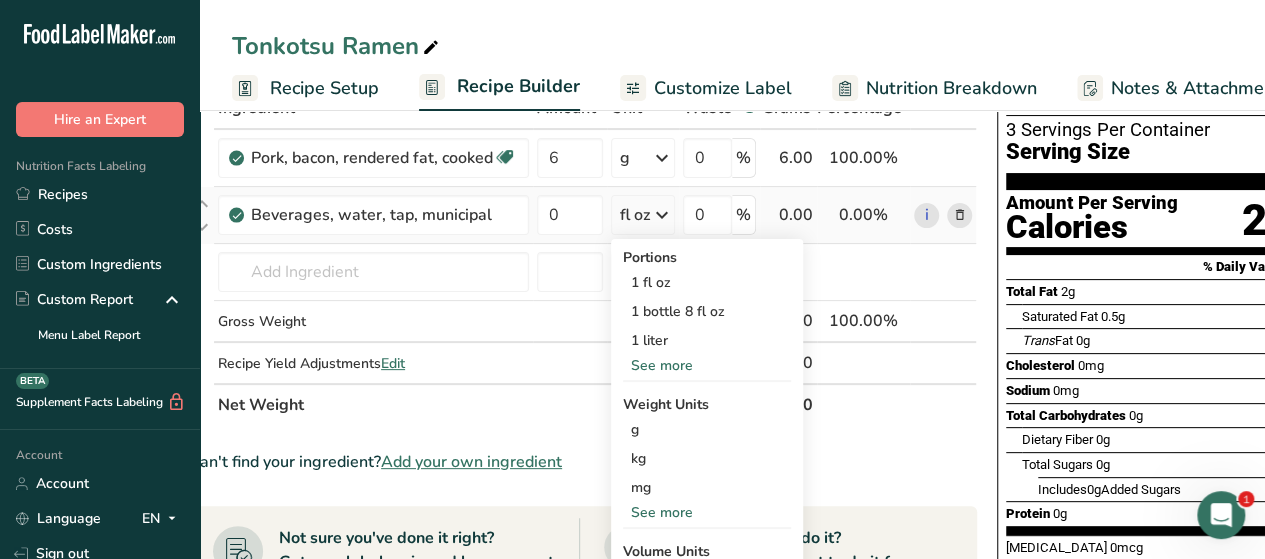 click on "1 bottle 8 fl oz" at bounding box center [707, 311] 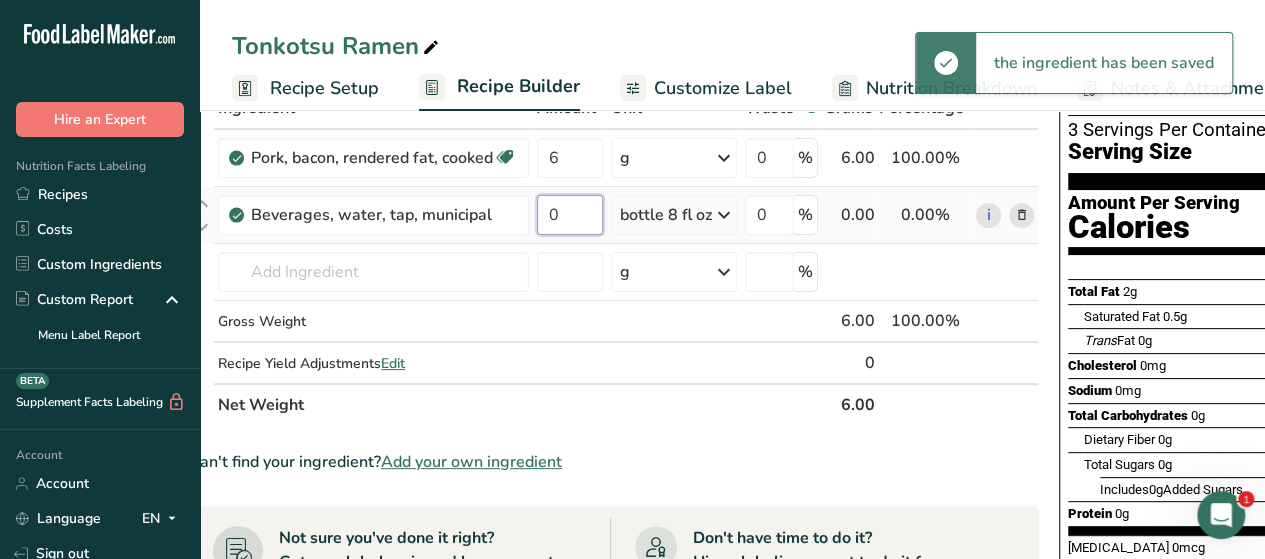 click on "0" at bounding box center (570, 215) 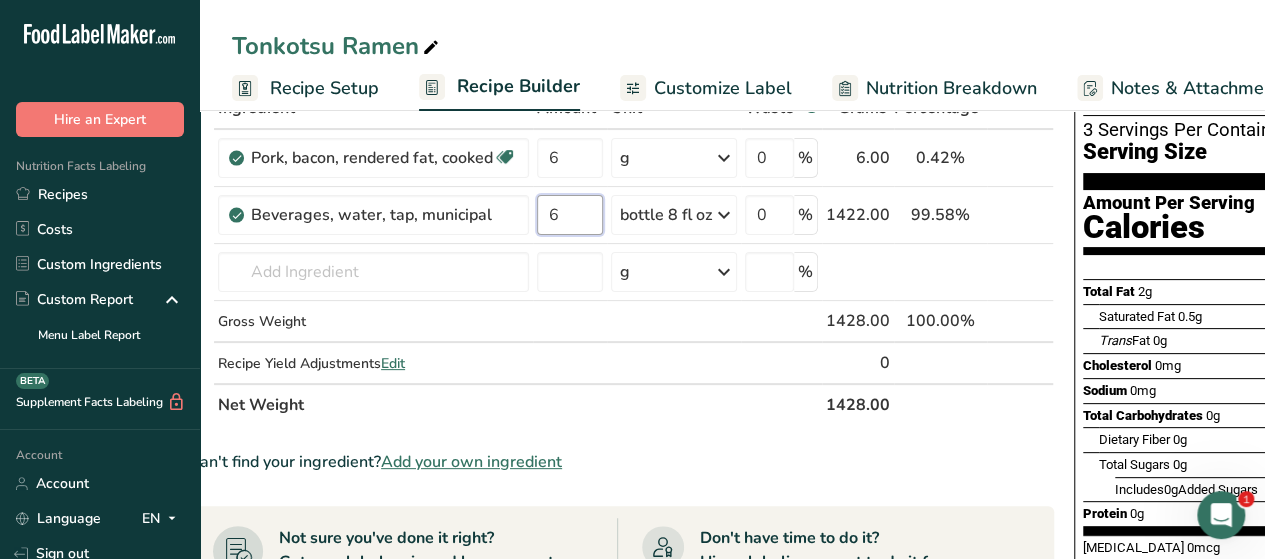 type on "6" 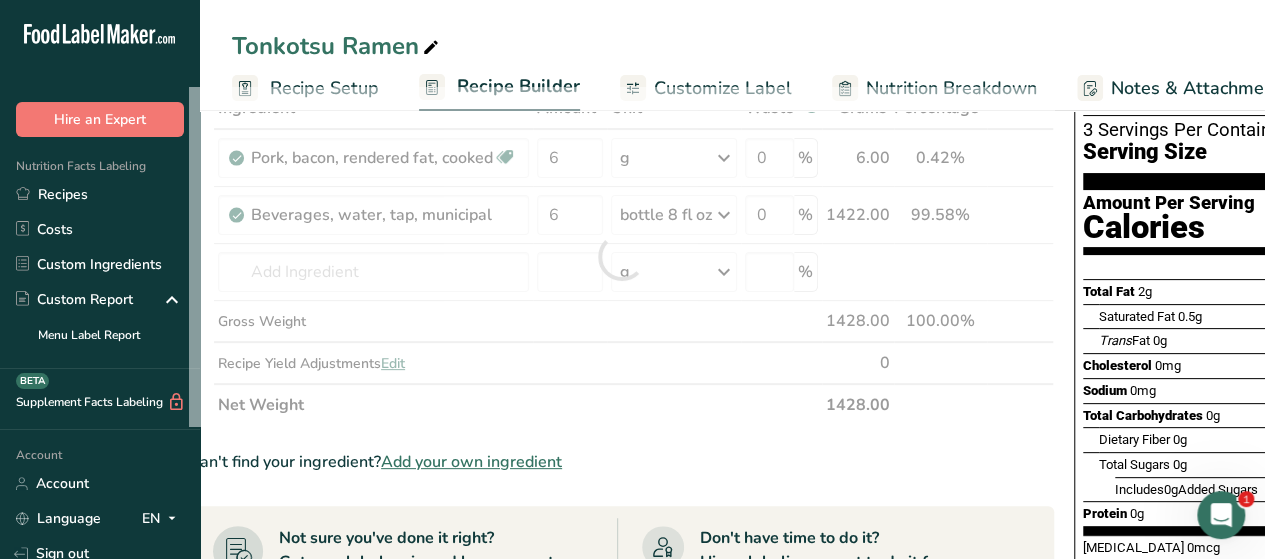 click on "Ingredient *
Amount *
Unit *
Waste *   .a-a{fill:#347362;}.b-a{fill:#fff;}          Grams
Percentage
Pork, bacon, rendered fat, cooked
Dairy free
Gluten free
Soy free
6
g
Portions
3 oz
Weight Units
g
kg
mg
See more
Volume Units
l
Volume units require a density conversion. If you know your ingredient's density enter it below. Otherwise, click on "RIA" our AI Regulatory bot - she will be able to help you
lb/ft3
g/cm3
Confirm
mL
lb/ft3
g/cm3" at bounding box center [621, 585] 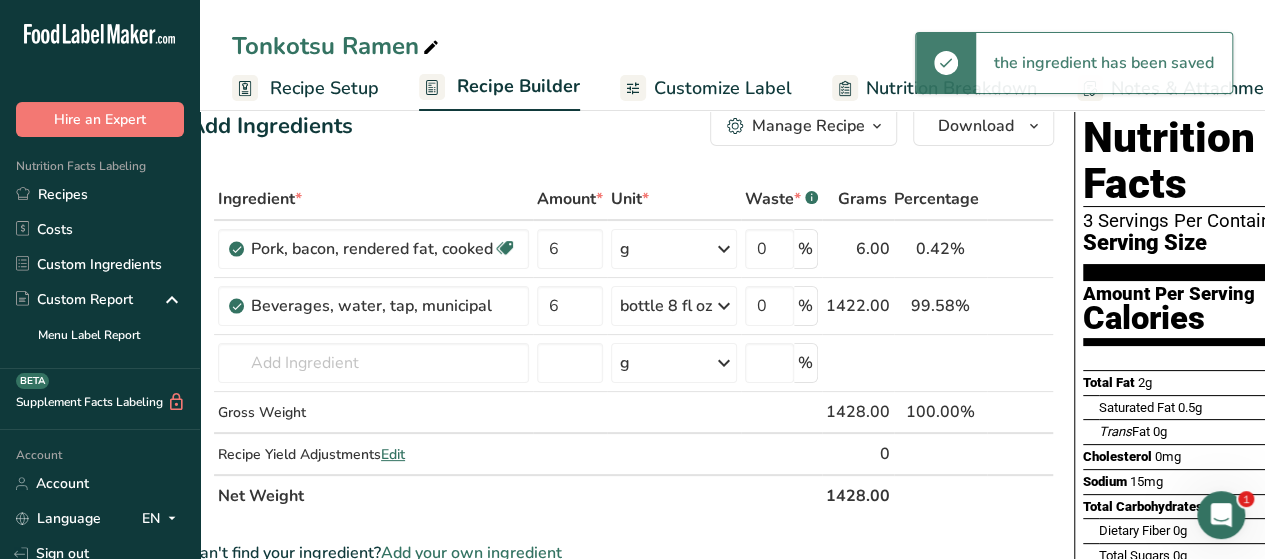 scroll, scrollTop: 26, scrollLeft: 0, axis: vertical 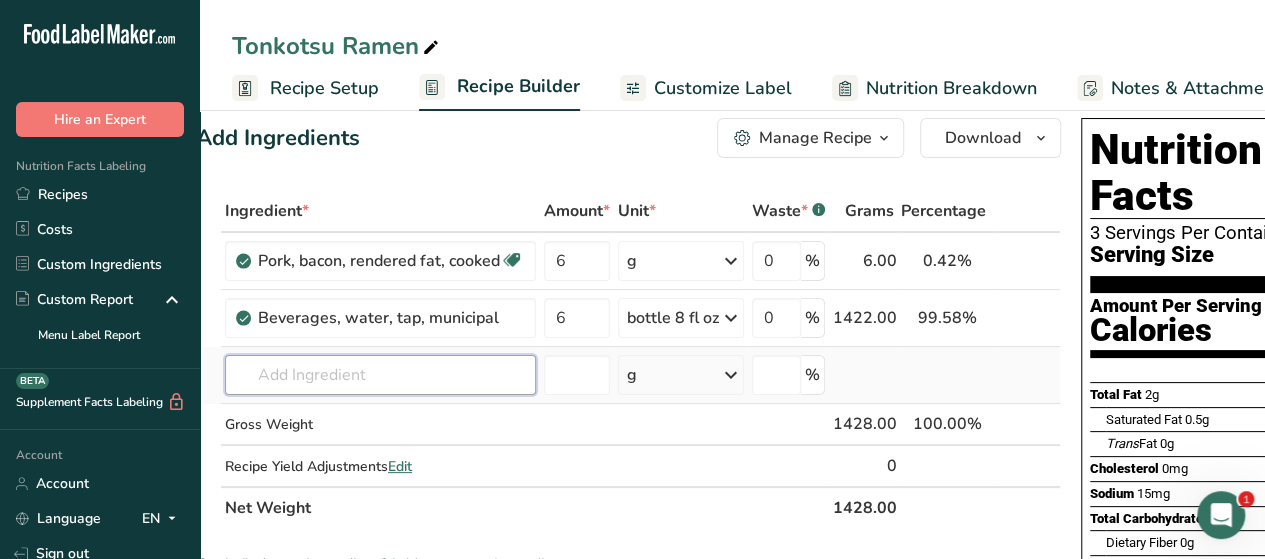click at bounding box center [380, 375] 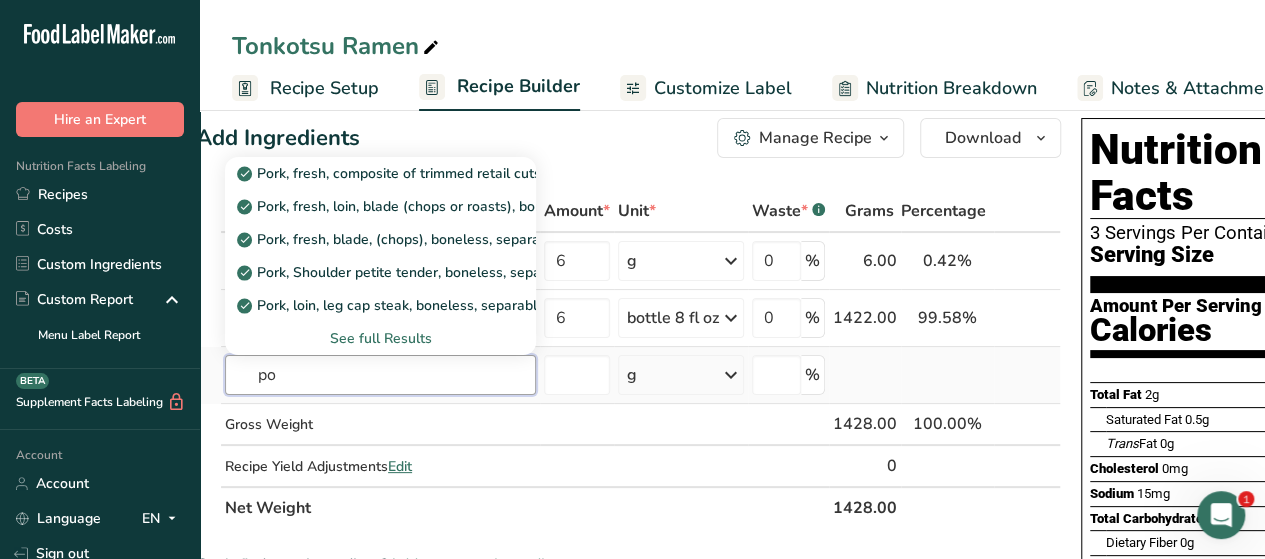 type on "p" 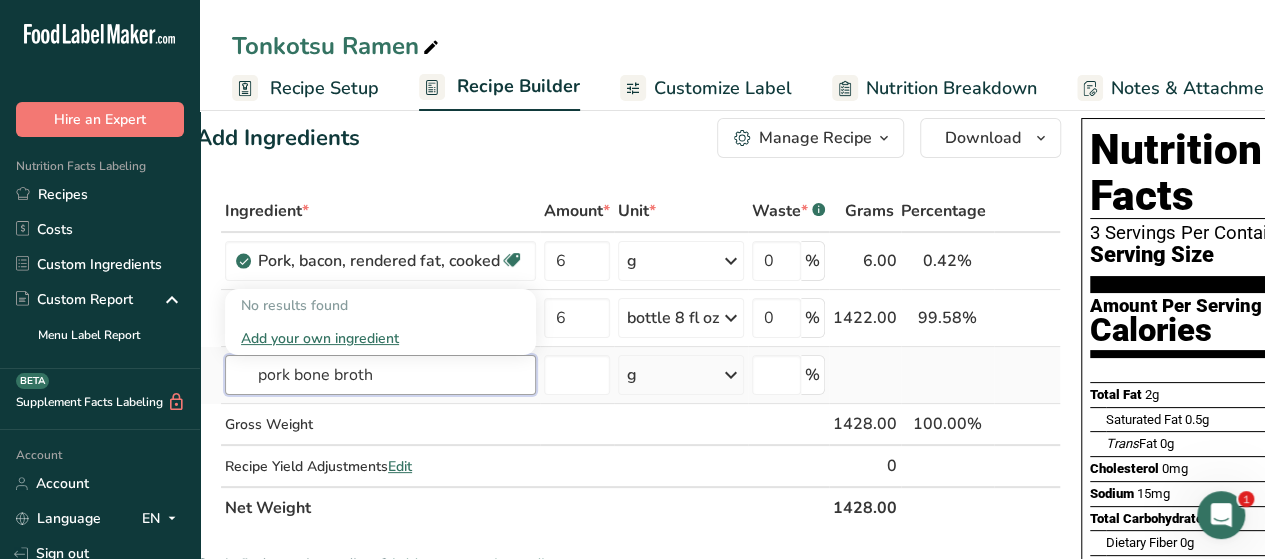type on "pork bone broth" 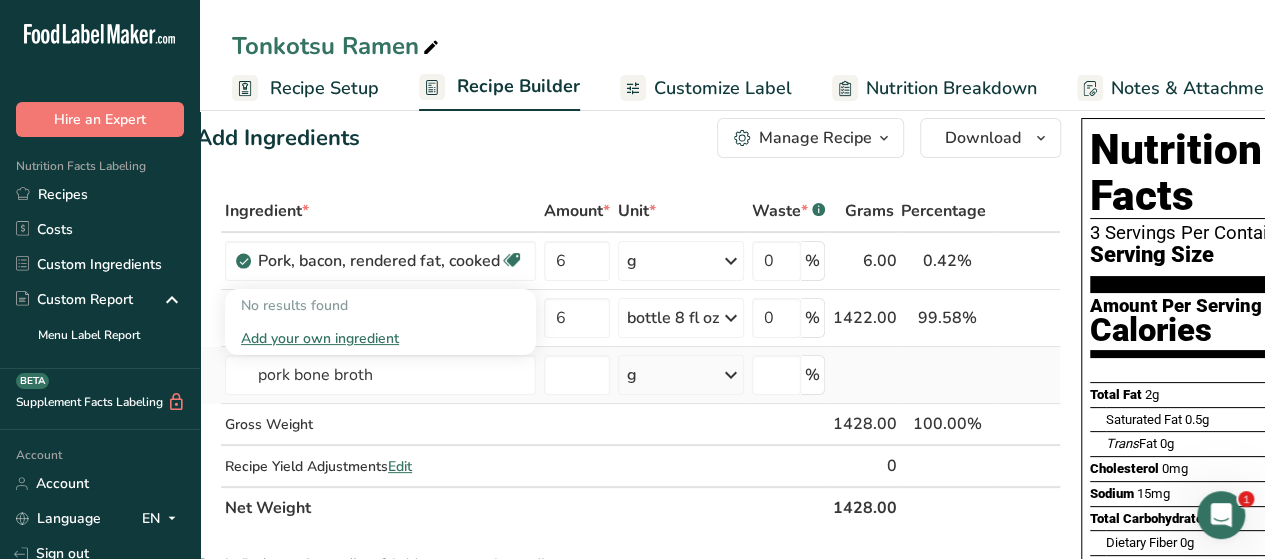 type 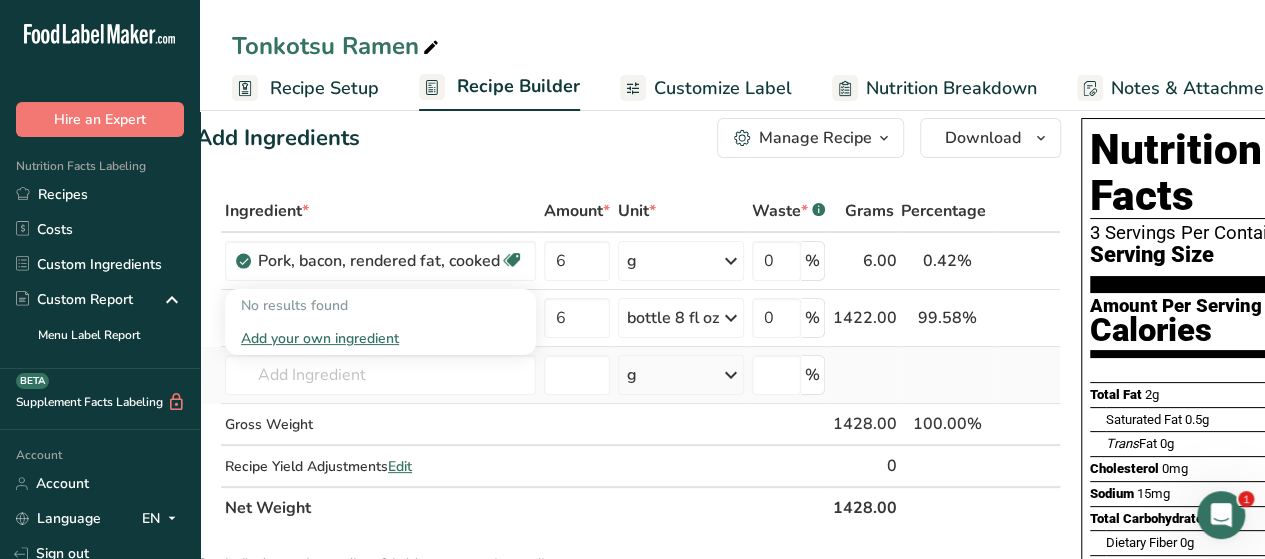 click on "Add your own ingredient" at bounding box center (380, 338) 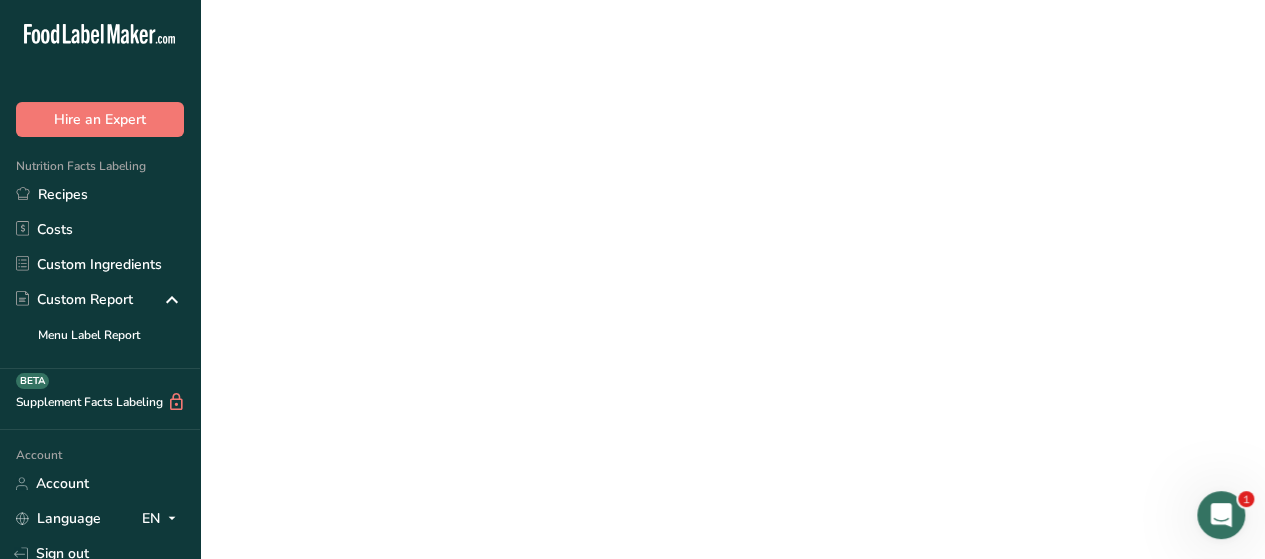 scroll, scrollTop: 0, scrollLeft: 0, axis: both 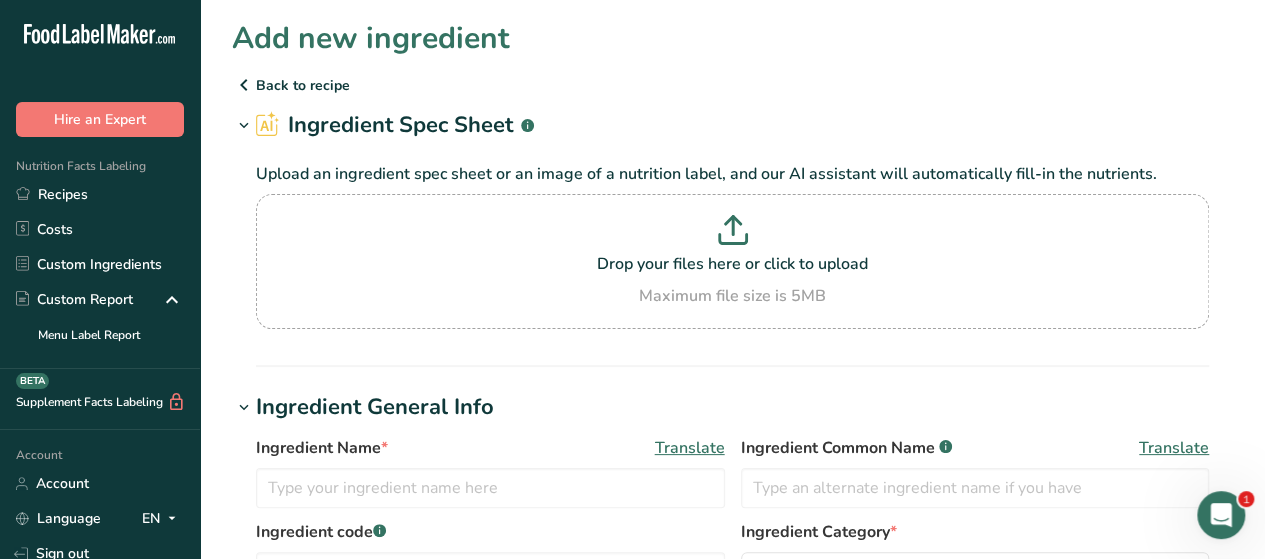 click on "Back to recipe" at bounding box center (732, 85) 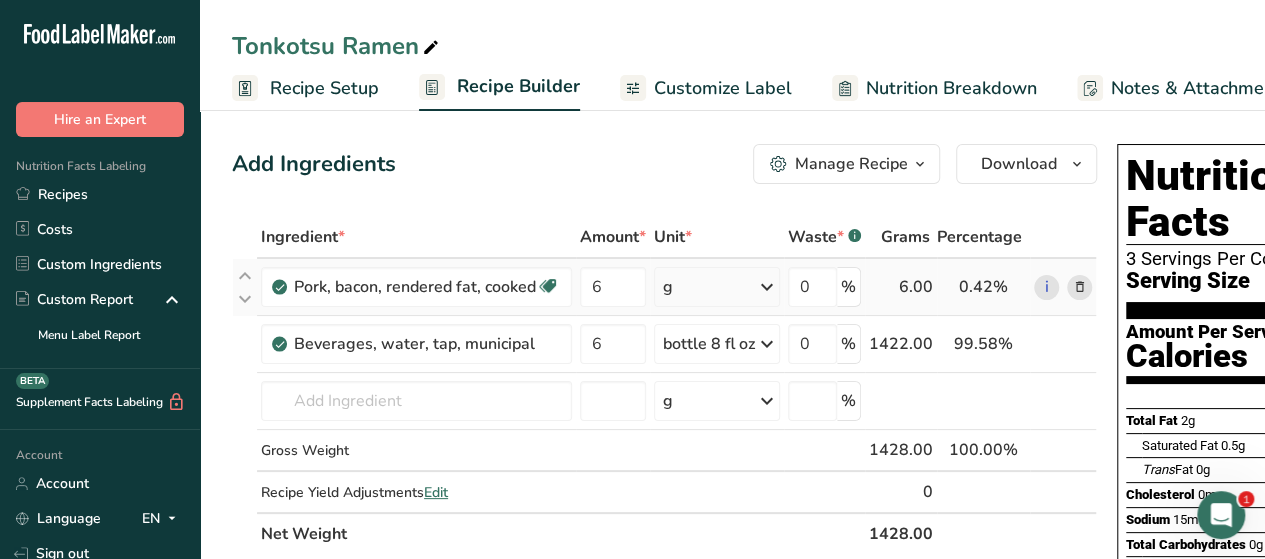 click at bounding box center (1080, 287) 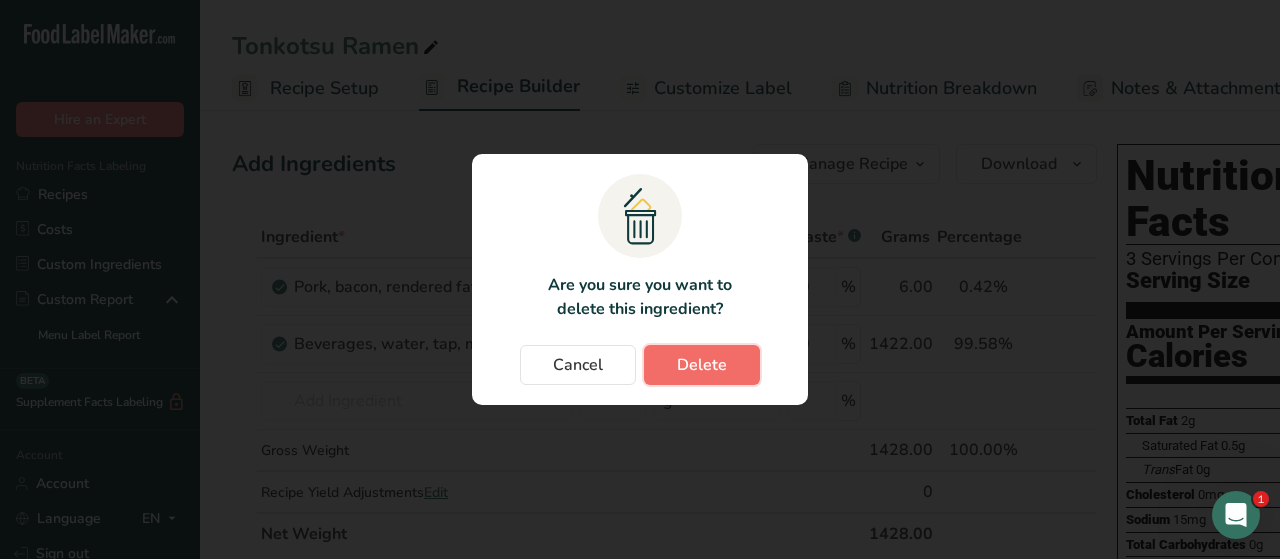 click on "Delete" at bounding box center (702, 365) 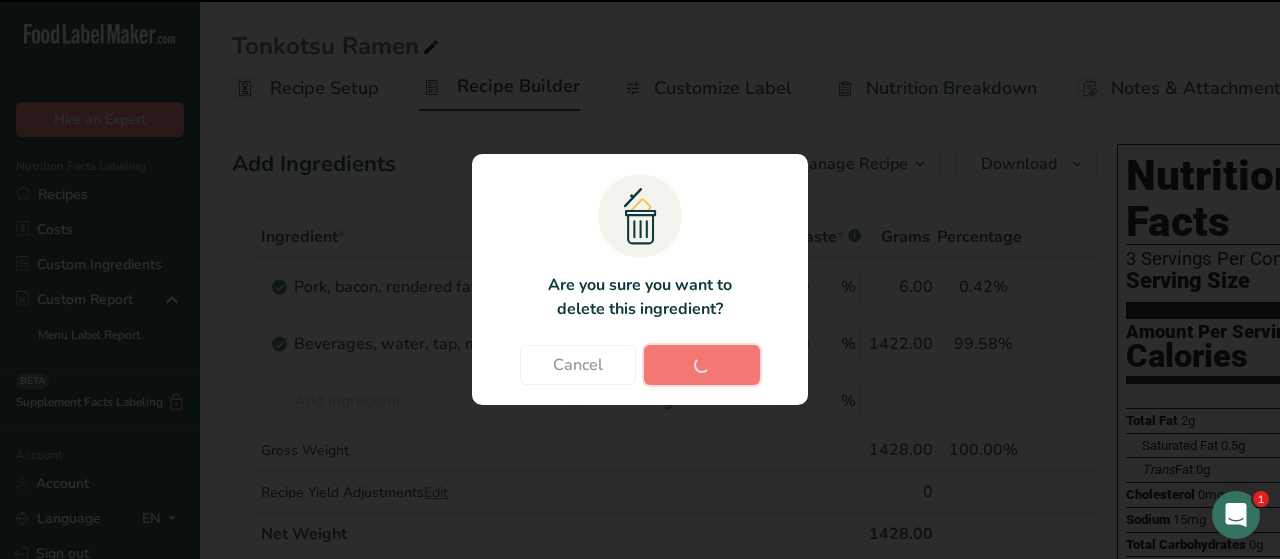 type 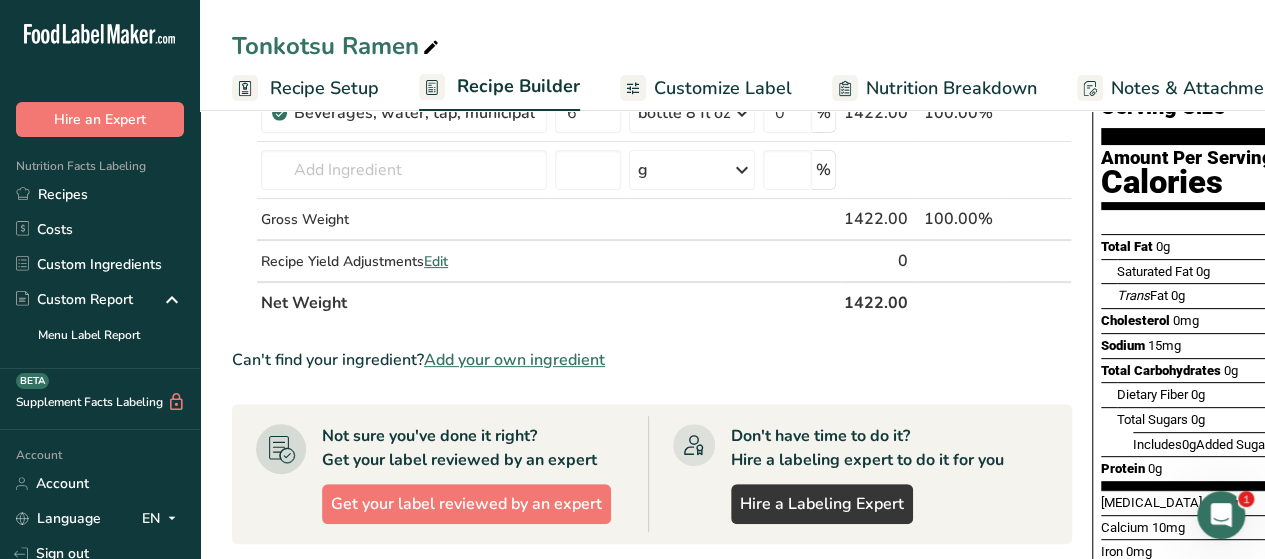 scroll, scrollTop: 173, scrollLeft: 0, axis: vertical 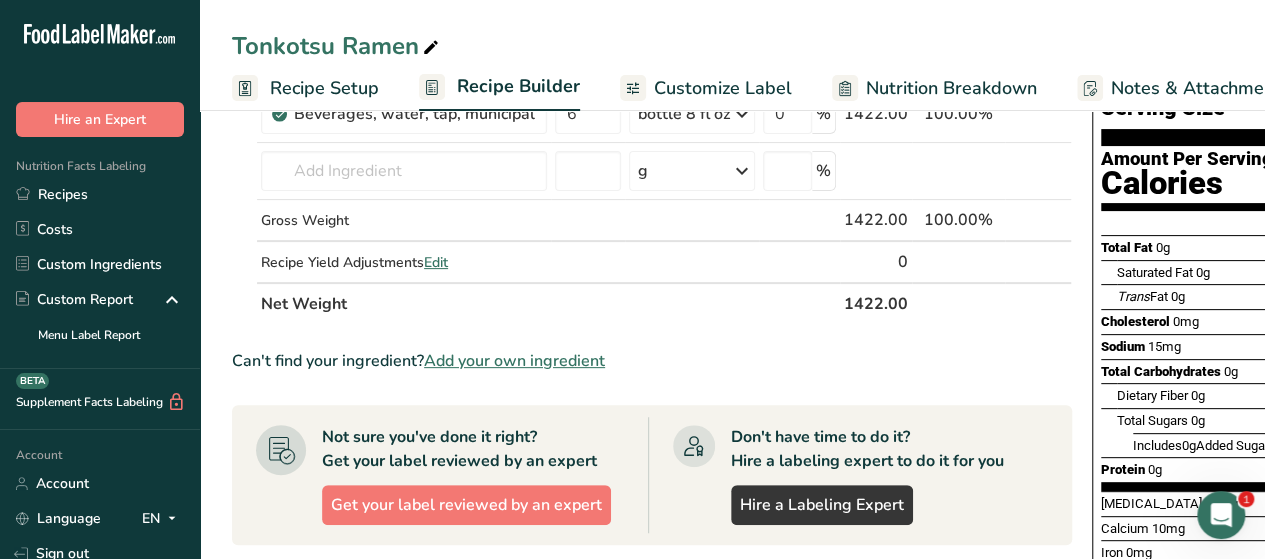 click on "Add your own ingredient" at bounding box center [514, 361] 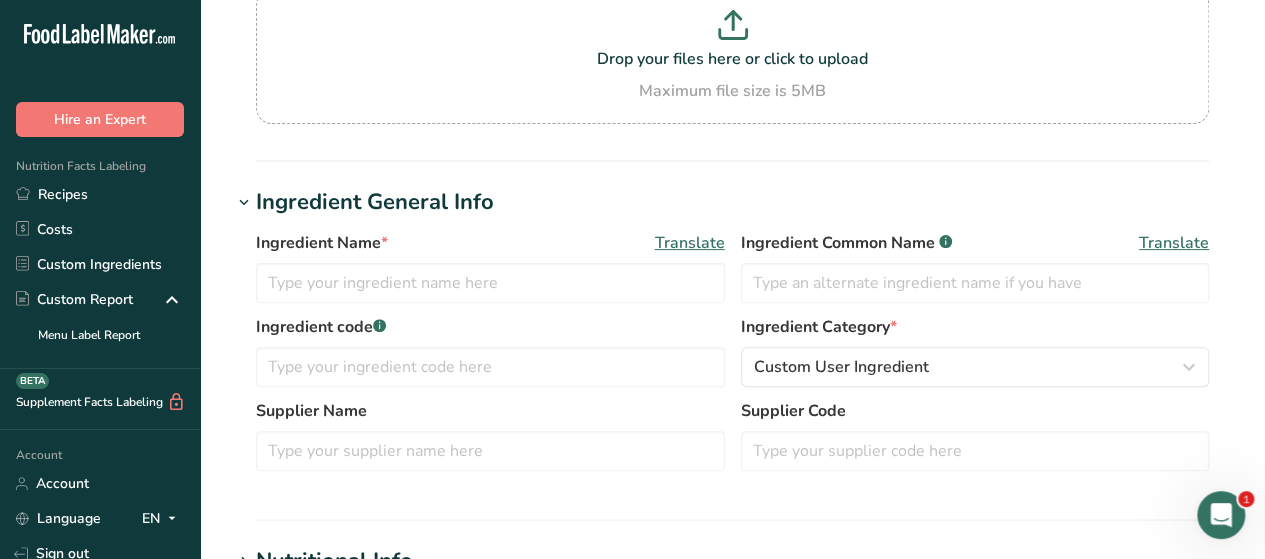scroll, scrollTop: 209, scrollLeft: 0, axis: vertical 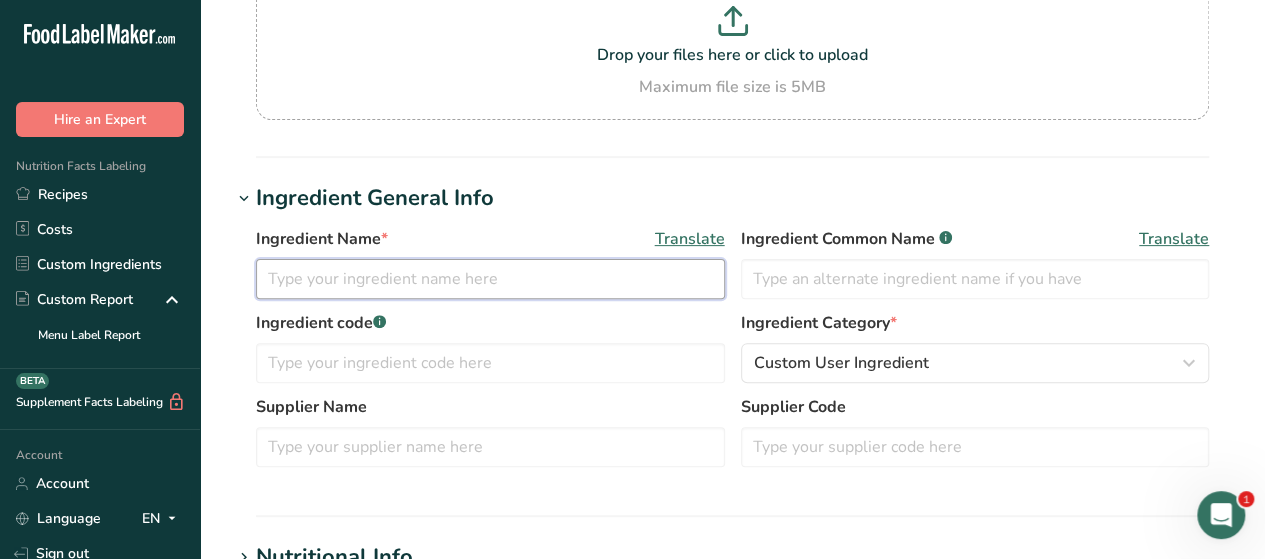 click at bounding box center [490, 279] 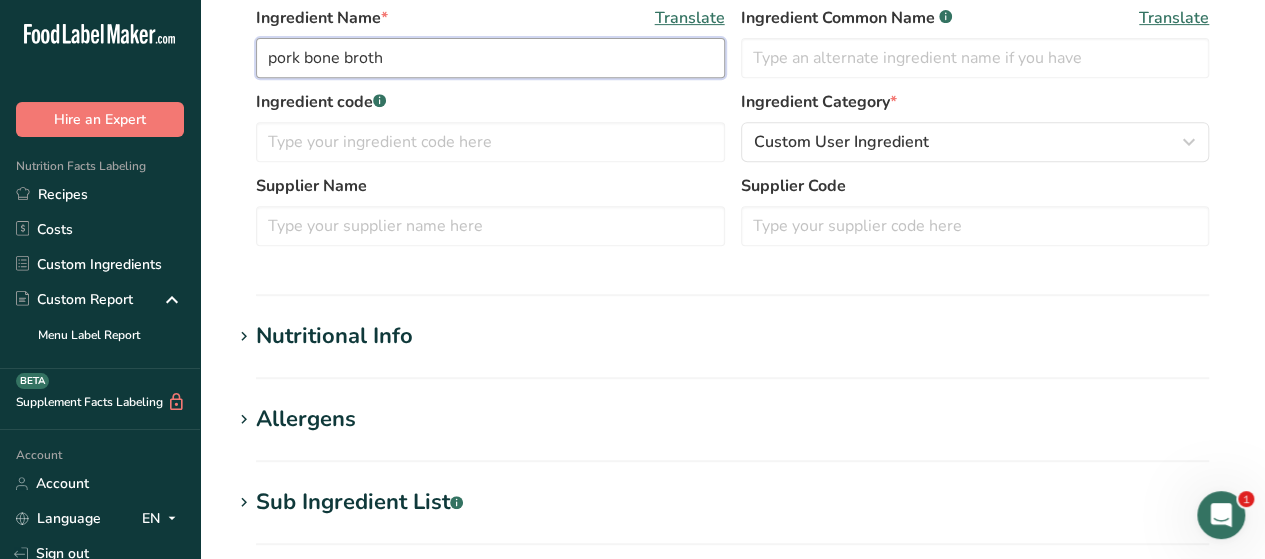 scroll, scrollTop: 431, scrollLeft: 0, axis: vertical 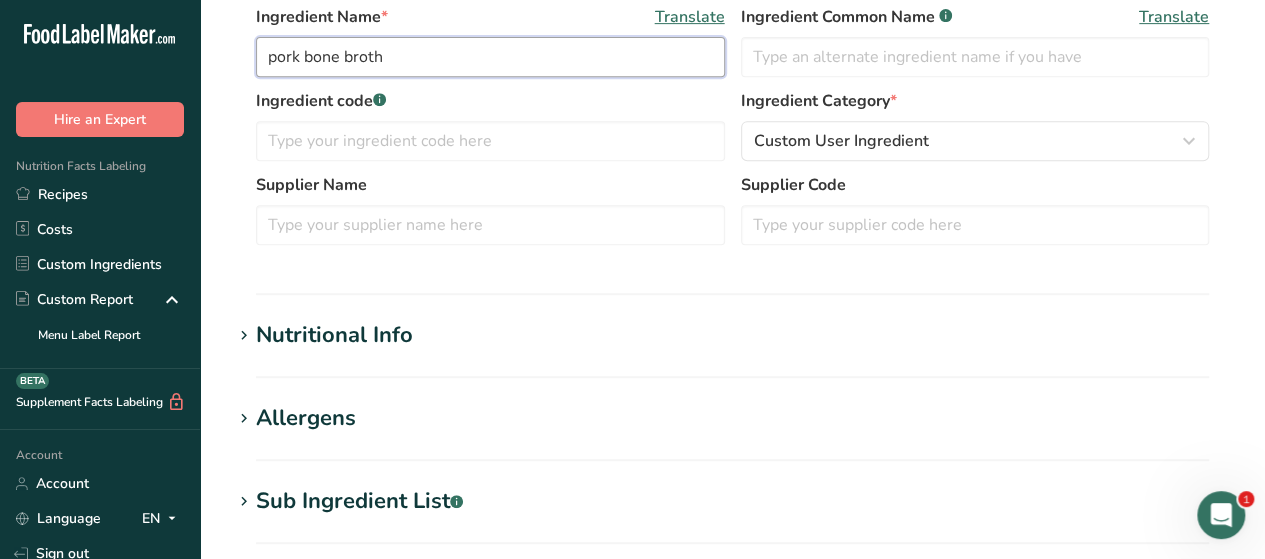 type on "pork bone broth" 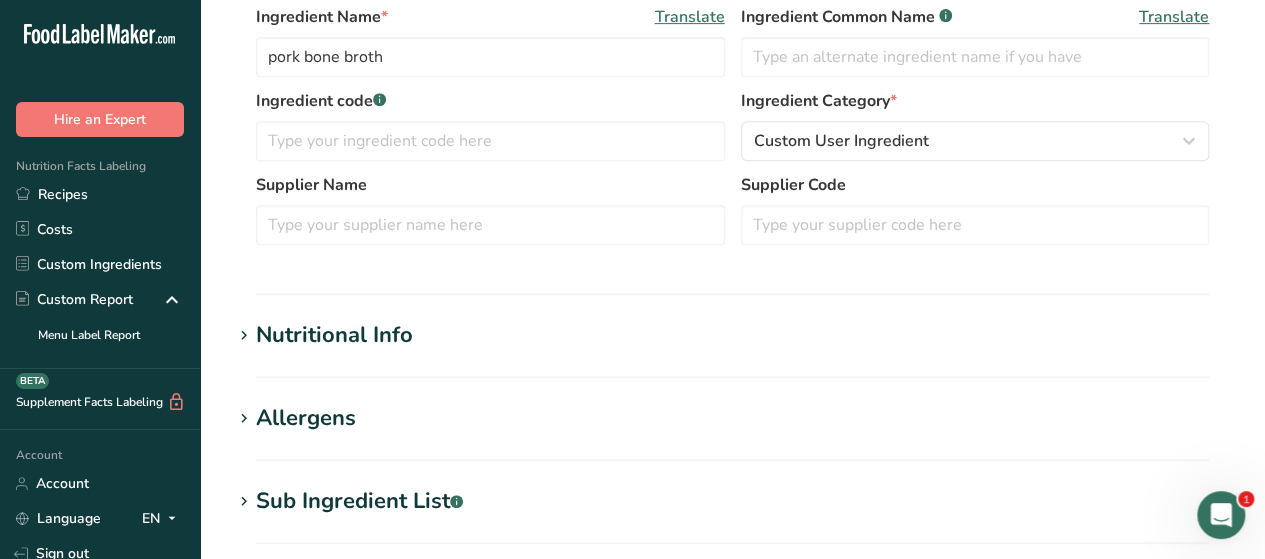 click on "Nutritional Info" at bounding box center [334, 335] 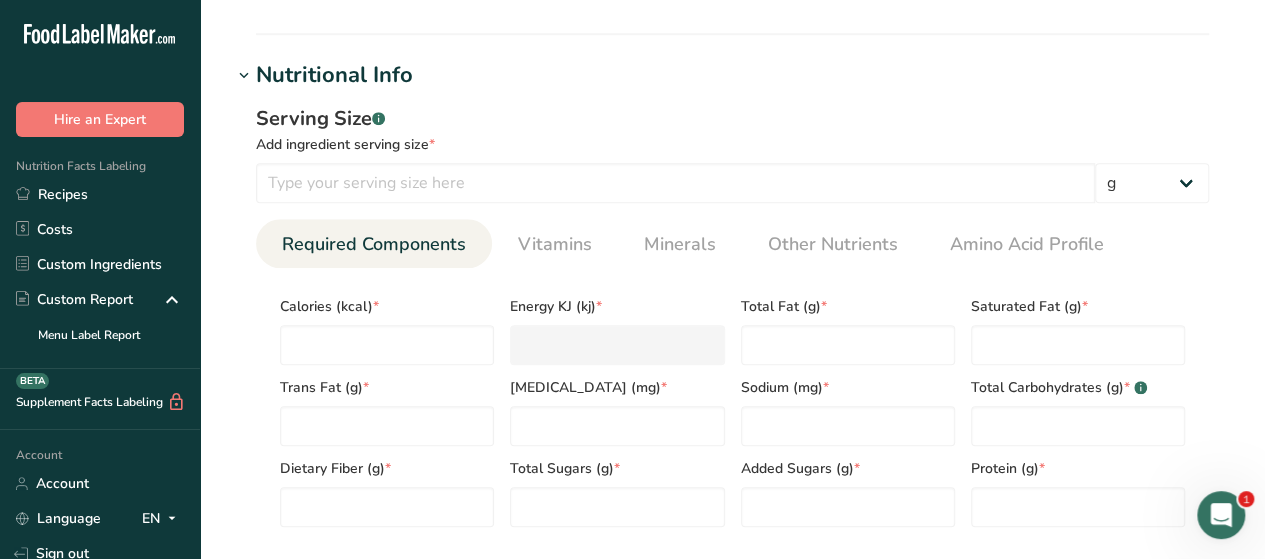 scroll, scrollTop: 692, scrollLeft: 0, axis: vertical 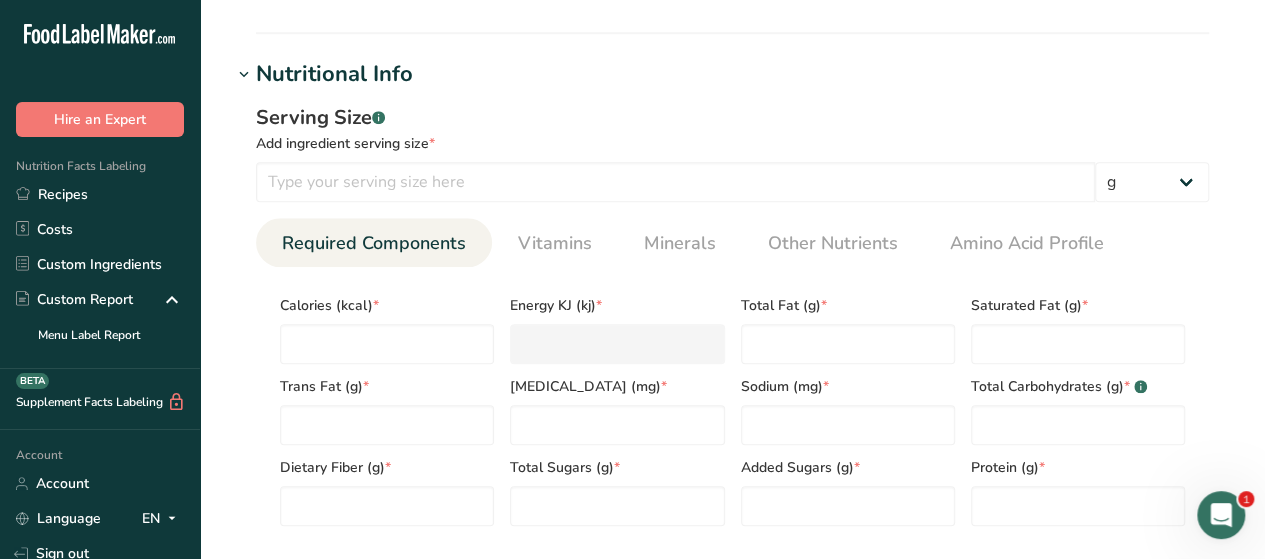 click on "Add ingredient serving size *" at bounding box center [732, 143] 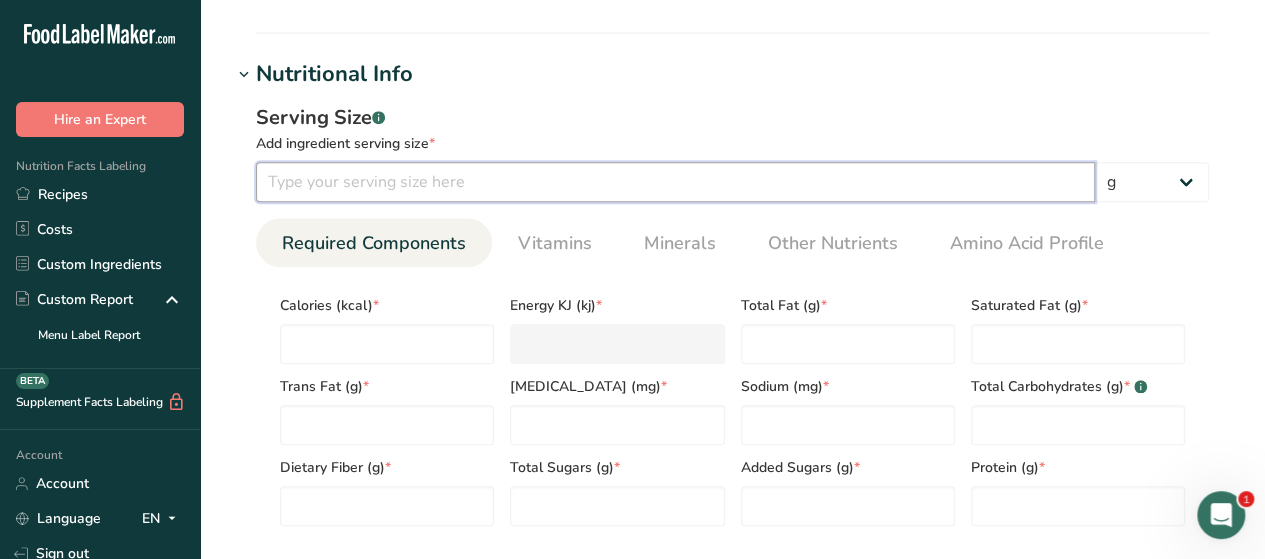 click at bounding box center [675, 182] 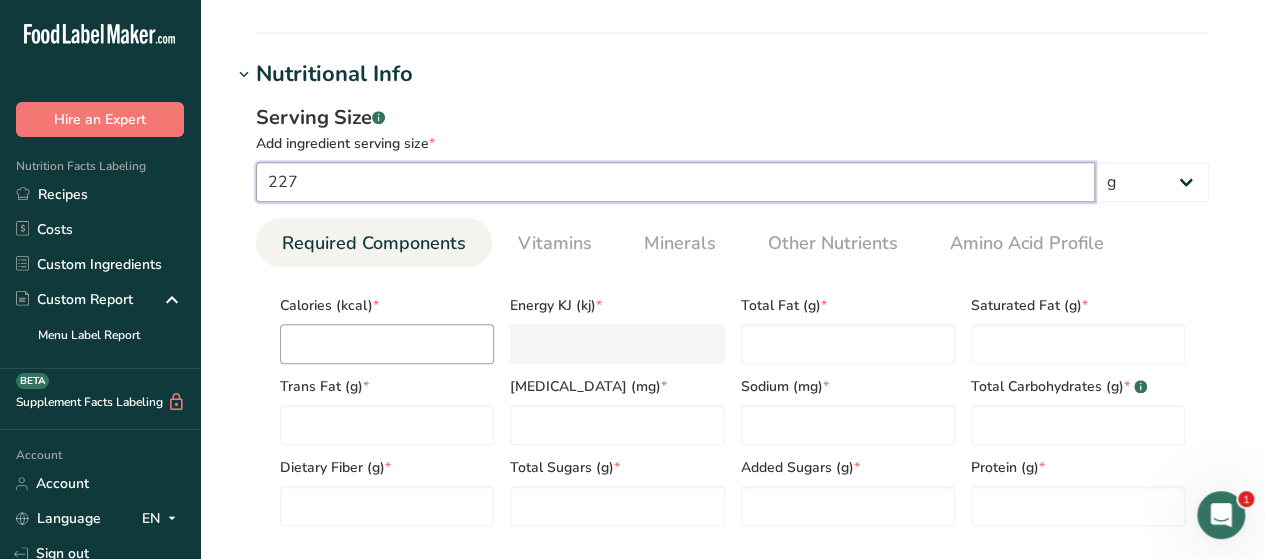 type on "227" 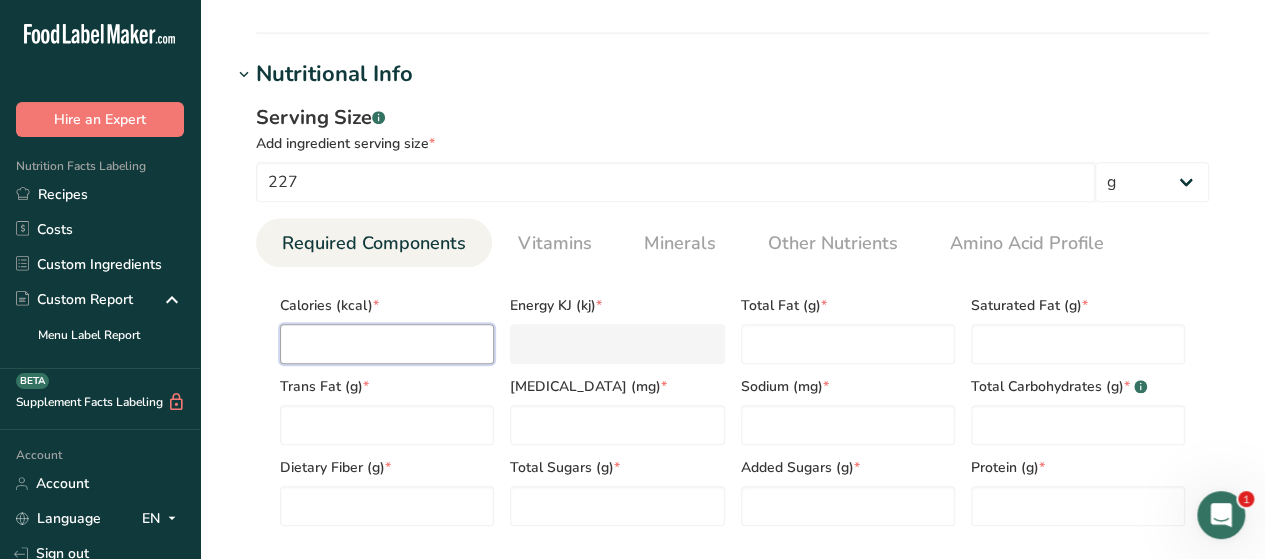 click at bounding box center (387, 344) 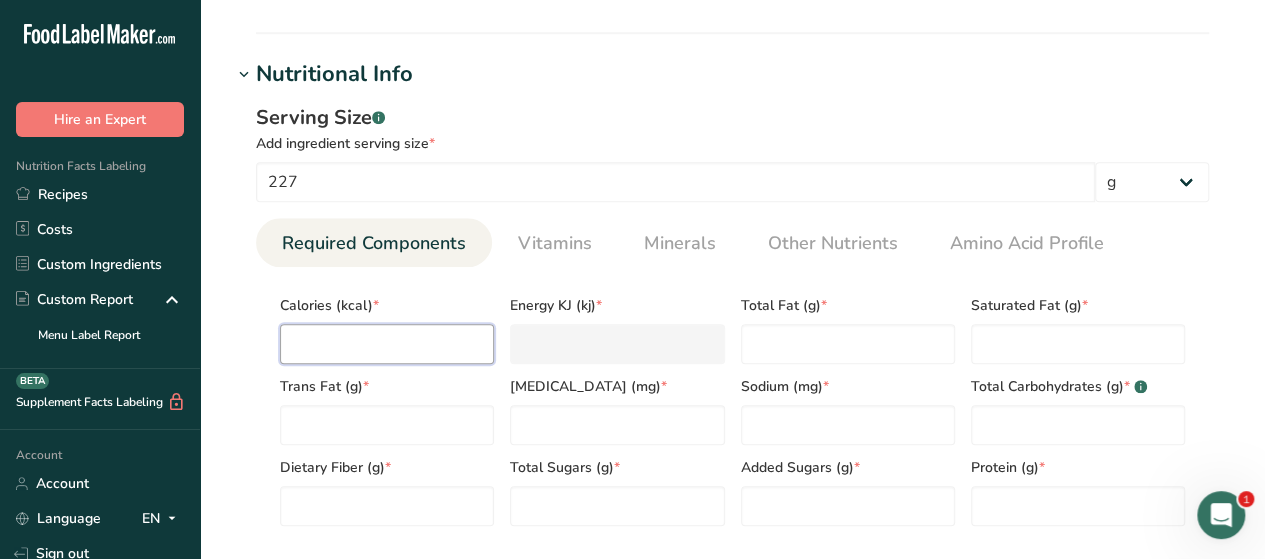 type on "4" 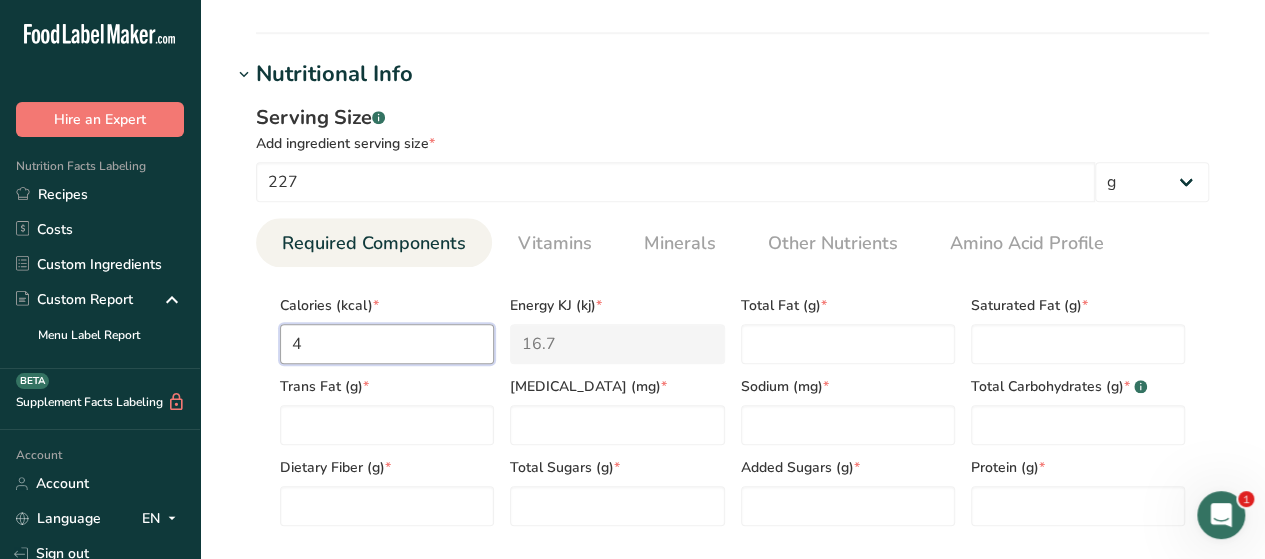 type on "40" 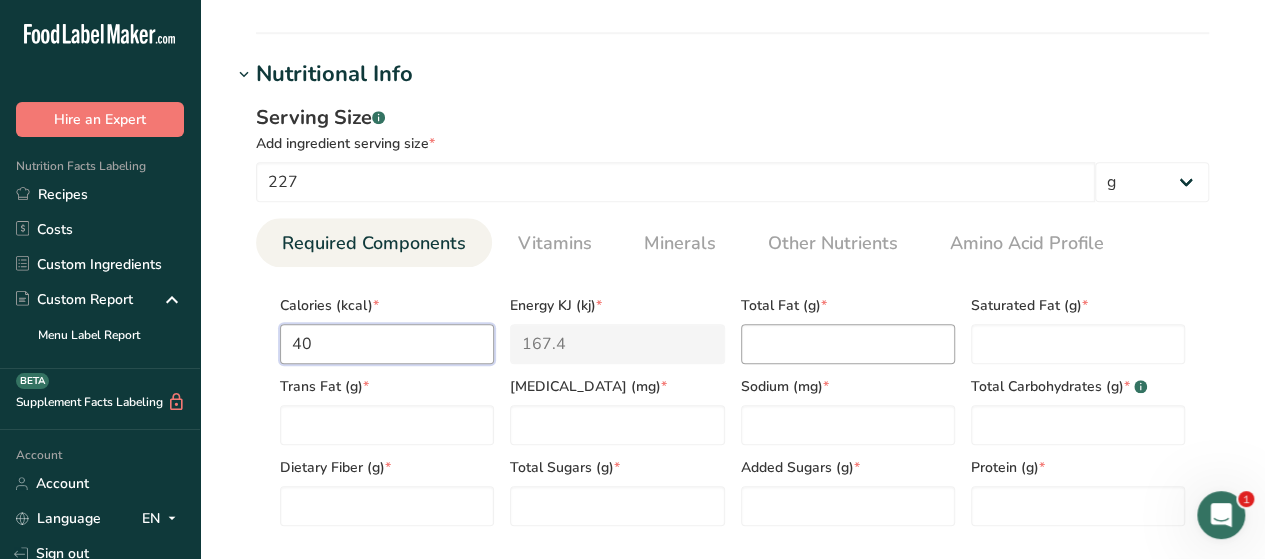 type on "40" 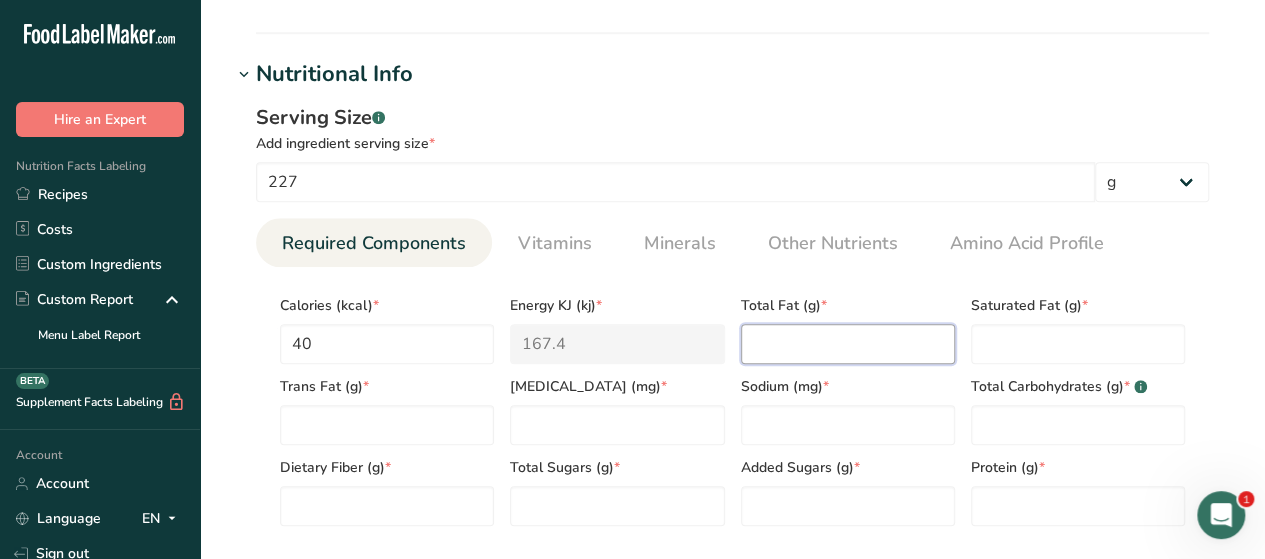 click at bounding box center (848, 344) 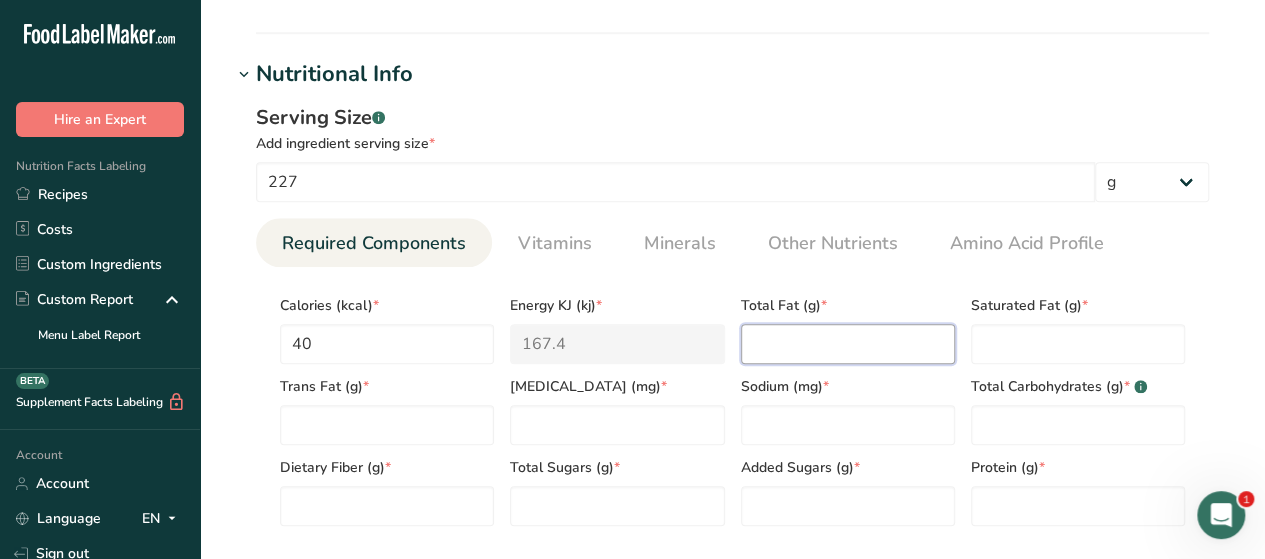 scroll, scrollTop: 0, scrollLeft: 0, axis: both 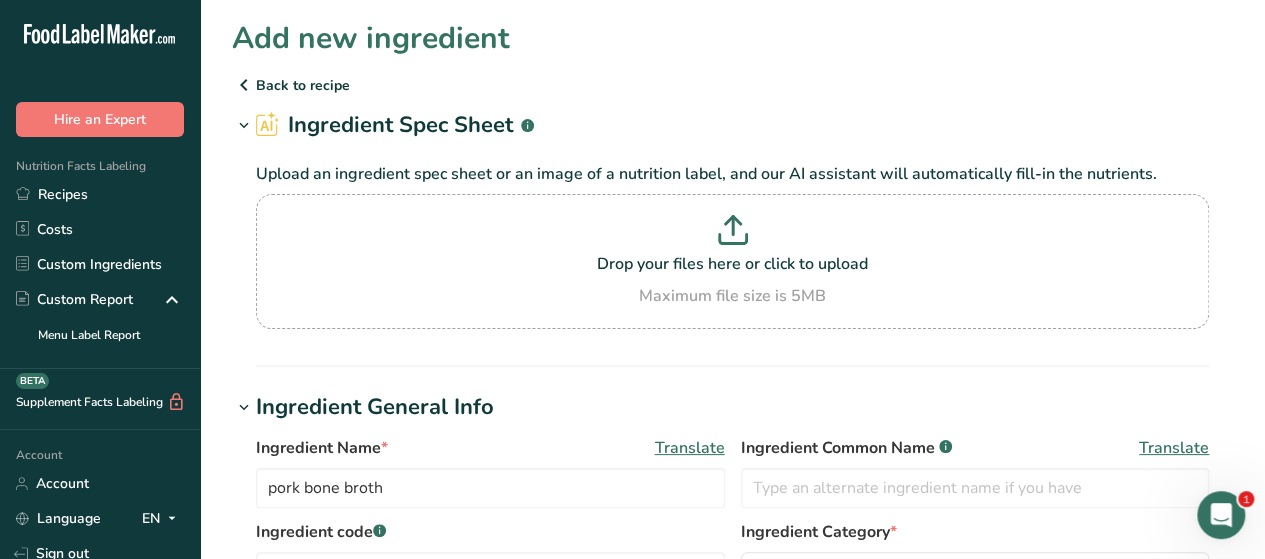 click on "Back to recipe" at bounding box center [732, 85] 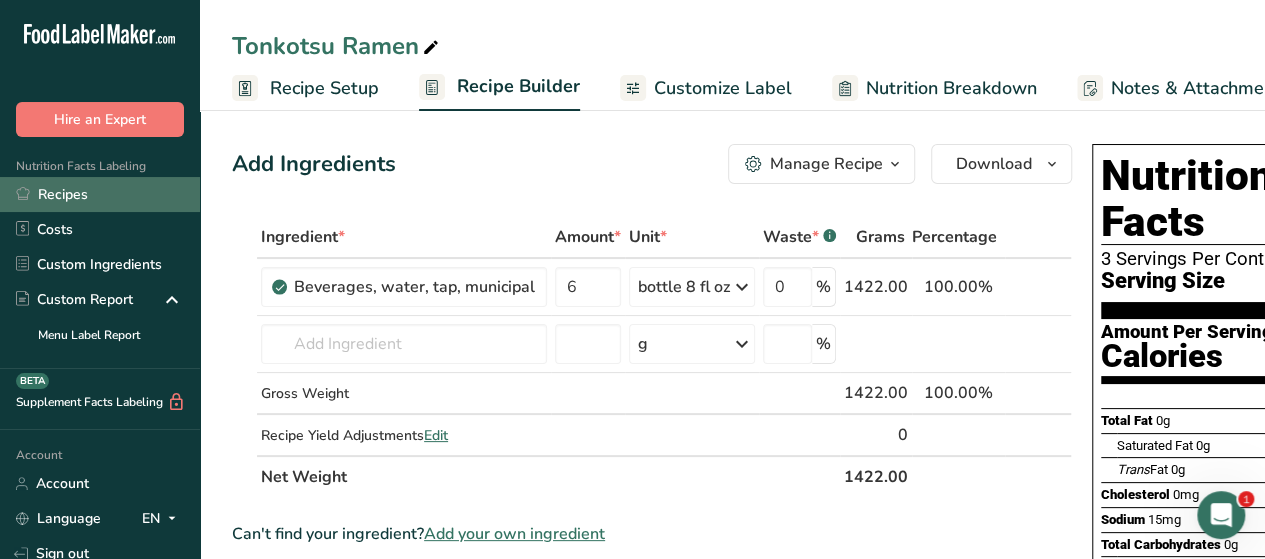 click on "Recipes" at bounding box center [100, 194] 